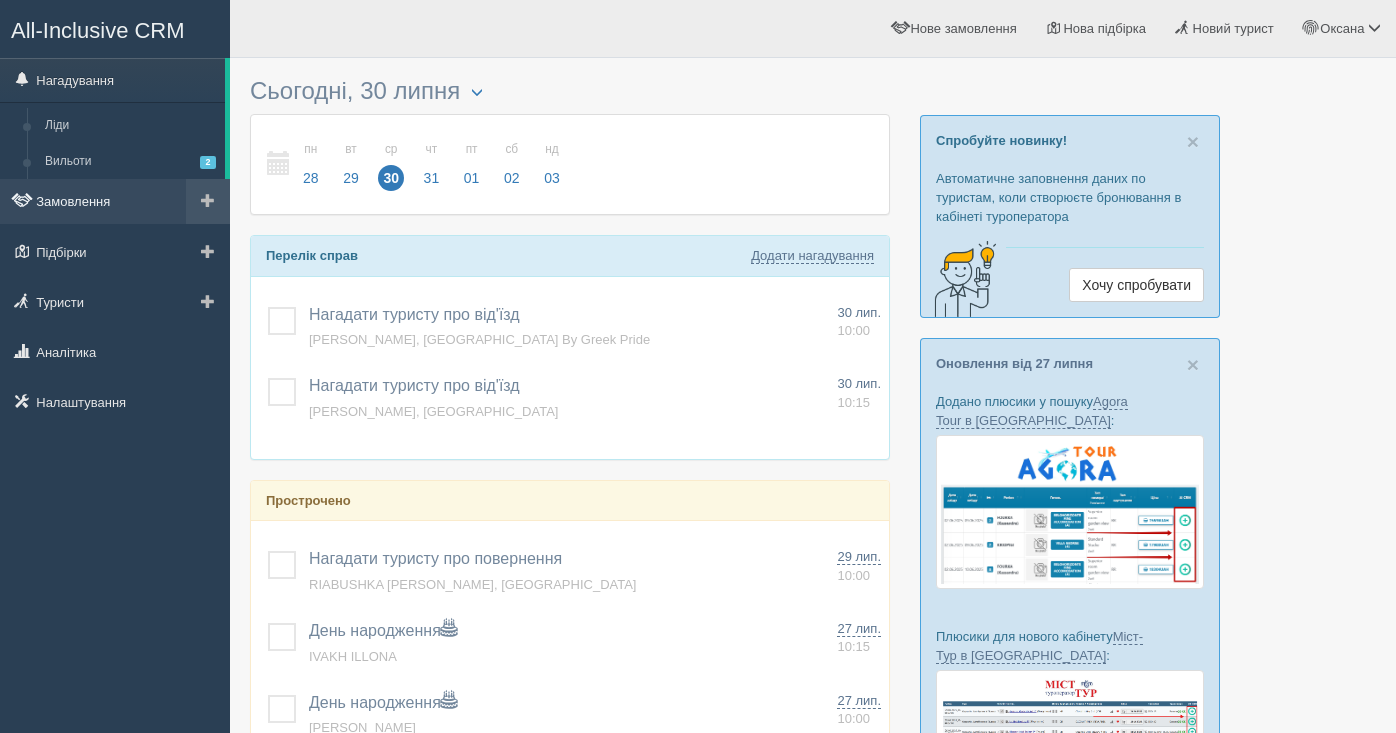 scroll, scrollTop: 0, scrollLeft: 0, axis: both 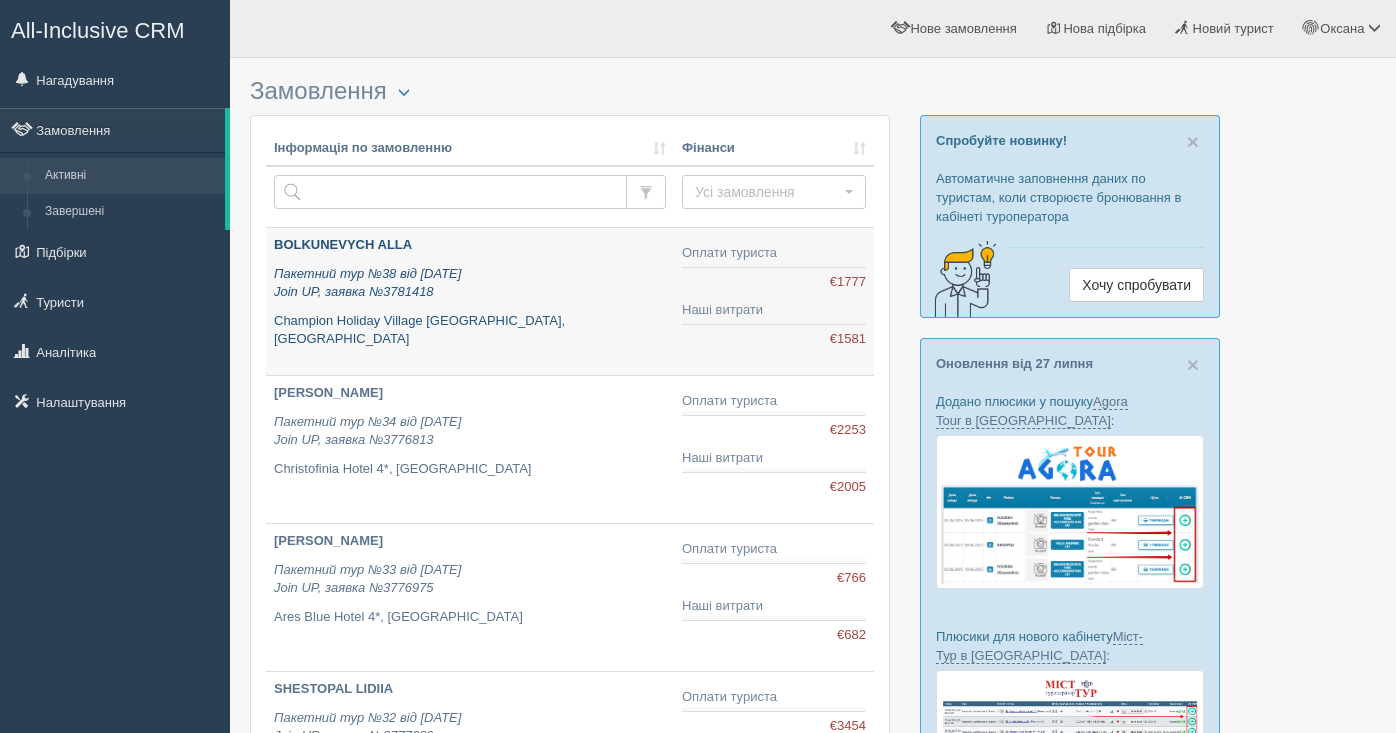 click on "BOLKUNEVYCH ALLA" at bounding box center (343, 244) 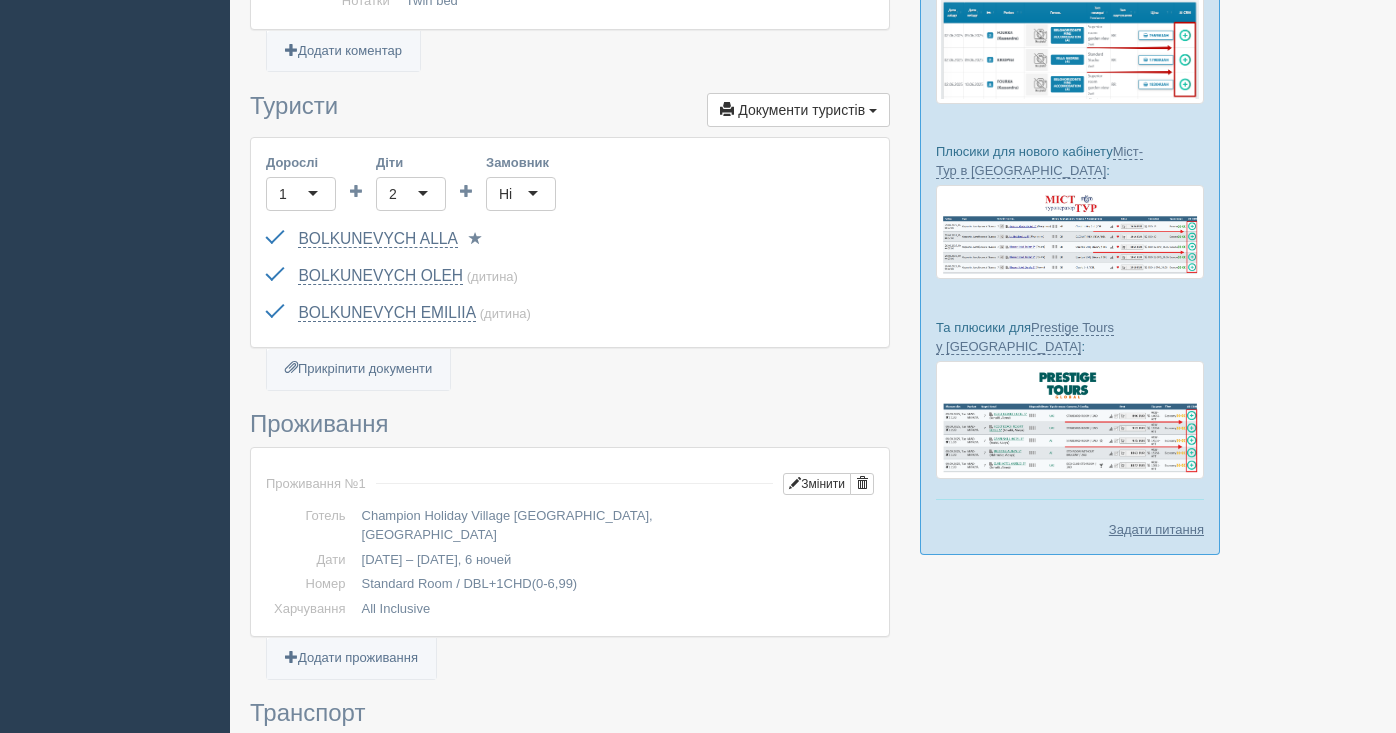 scroll, scrollTop: 0, scrollLeft: 0, axis: both 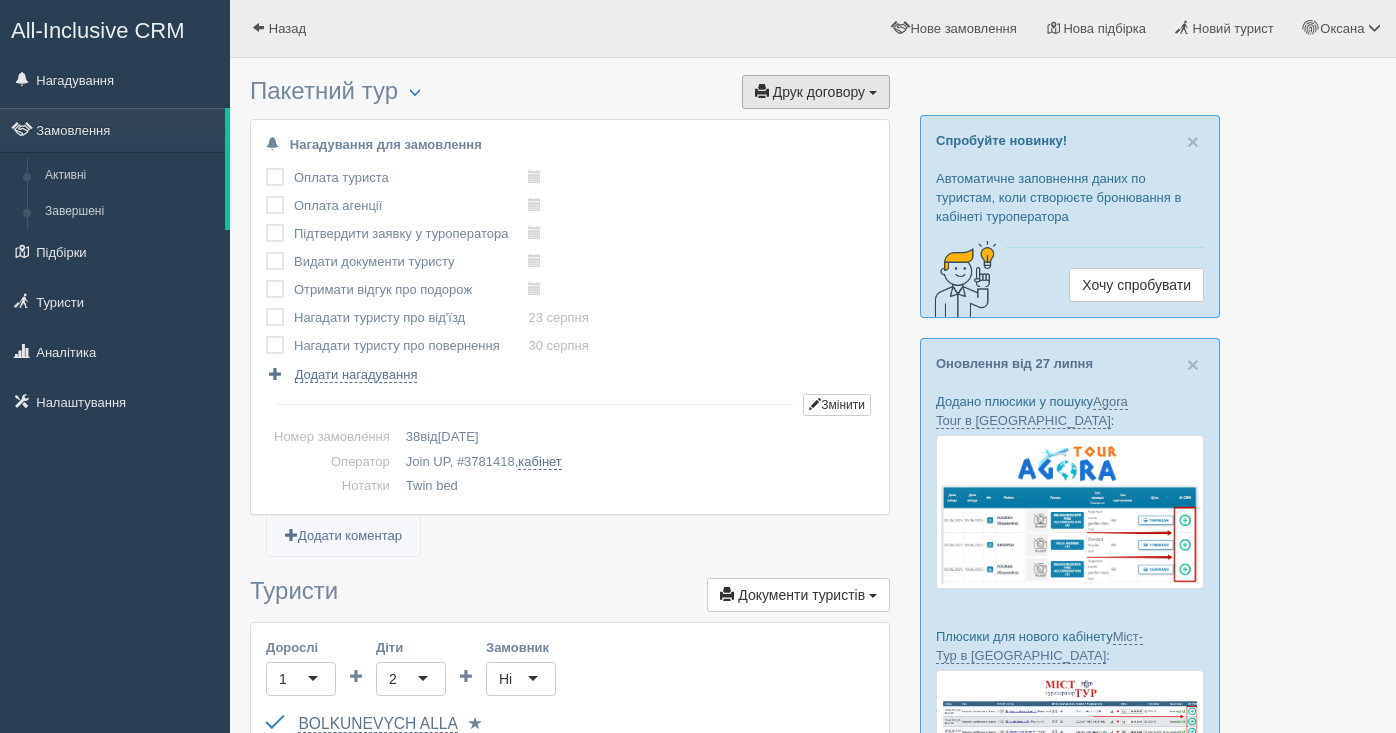 click on "Друк договору
Друк" at bounding box center [816, 92] 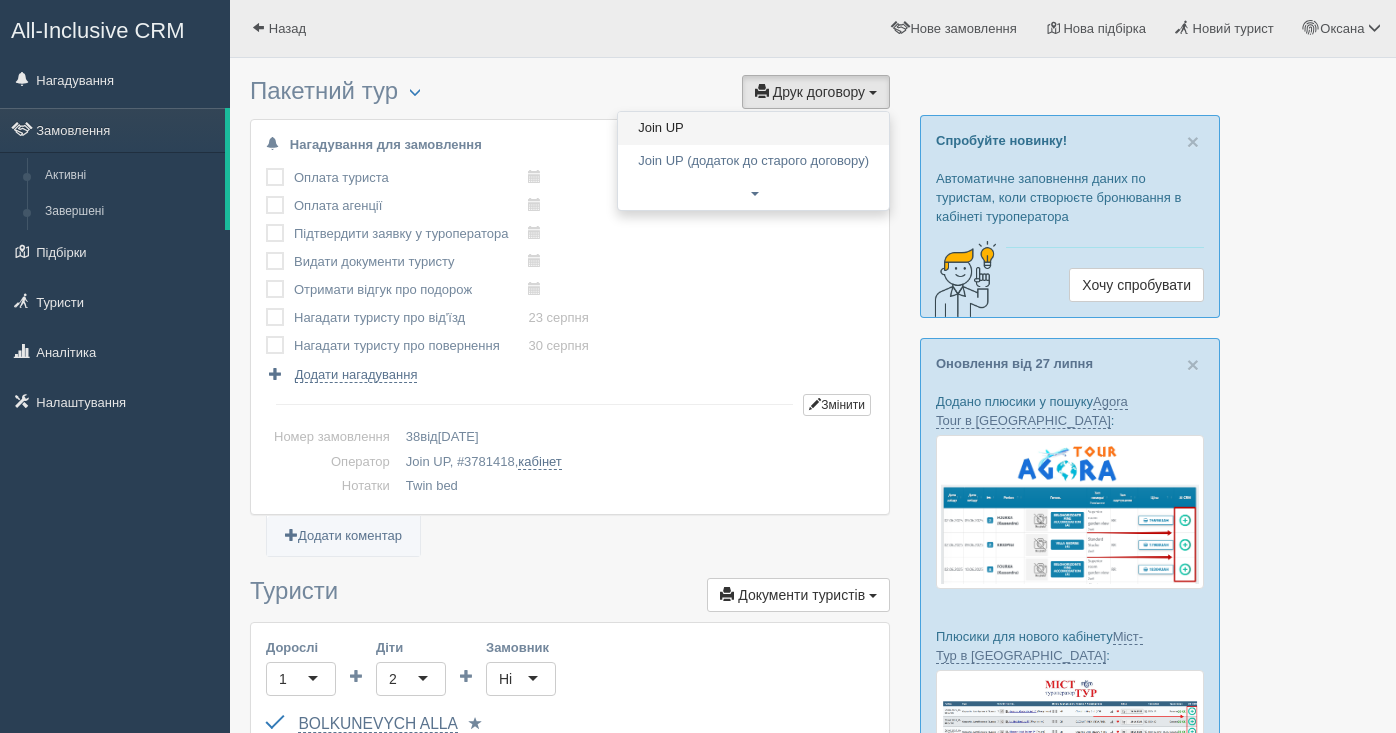 click on "Join UP" at bounding box center (753, 128) 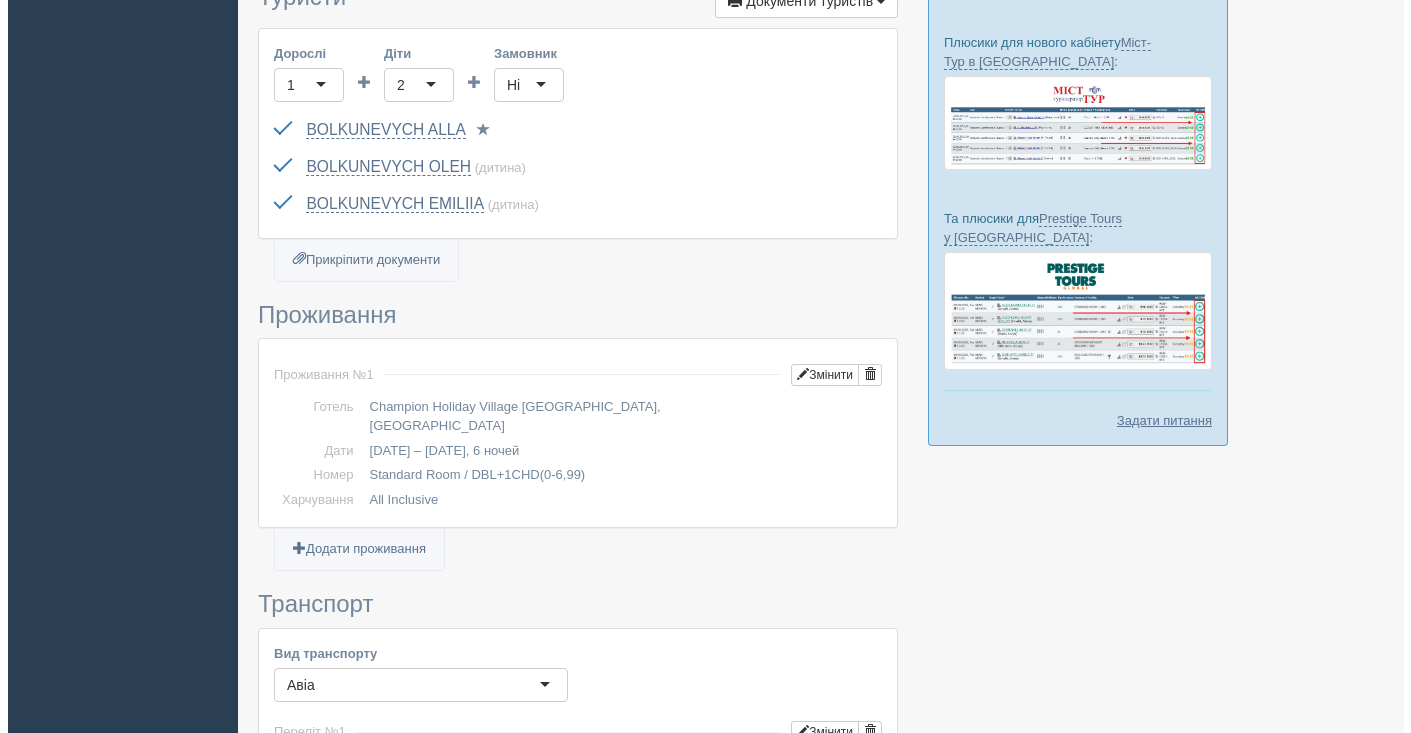 scroll, scrollTop: 598, scrollLeft: 0, axis: vertical 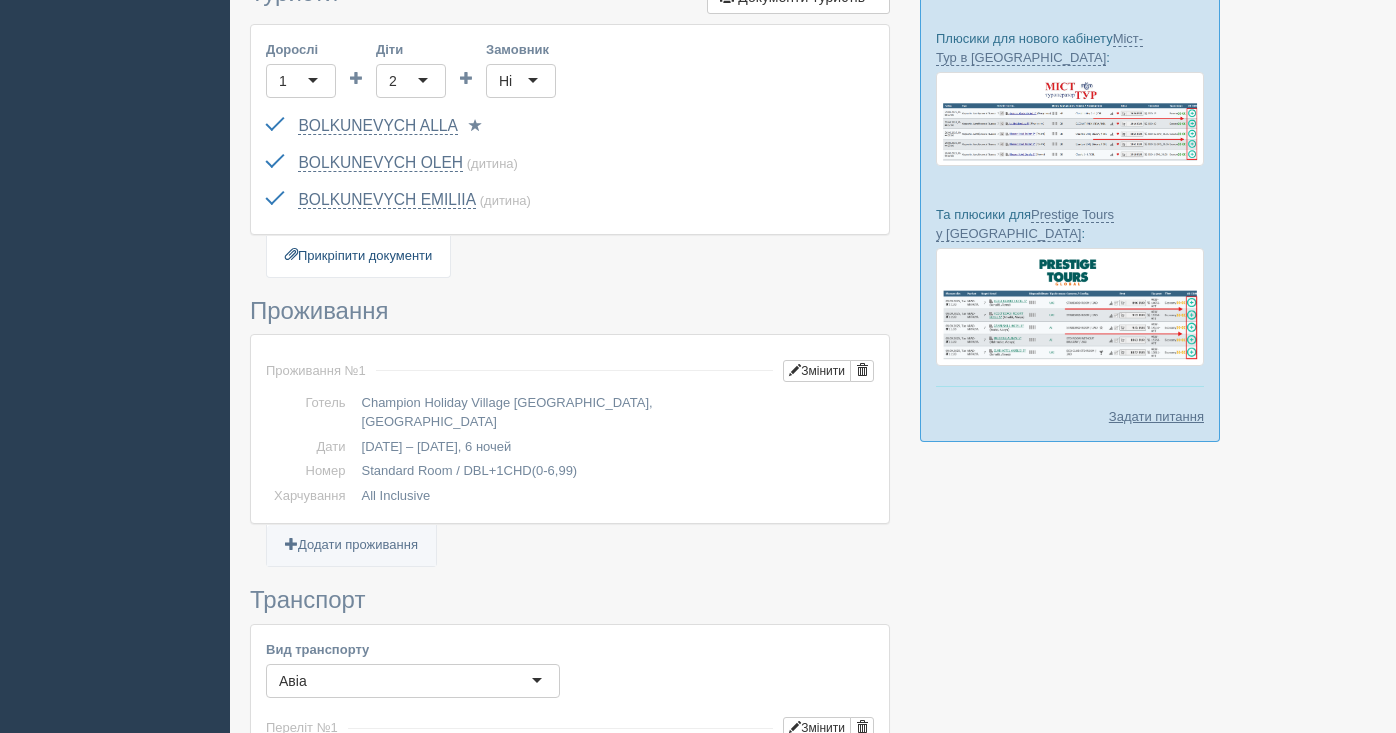 click on "Прикріпити документи" at bounding box center (358, 256) 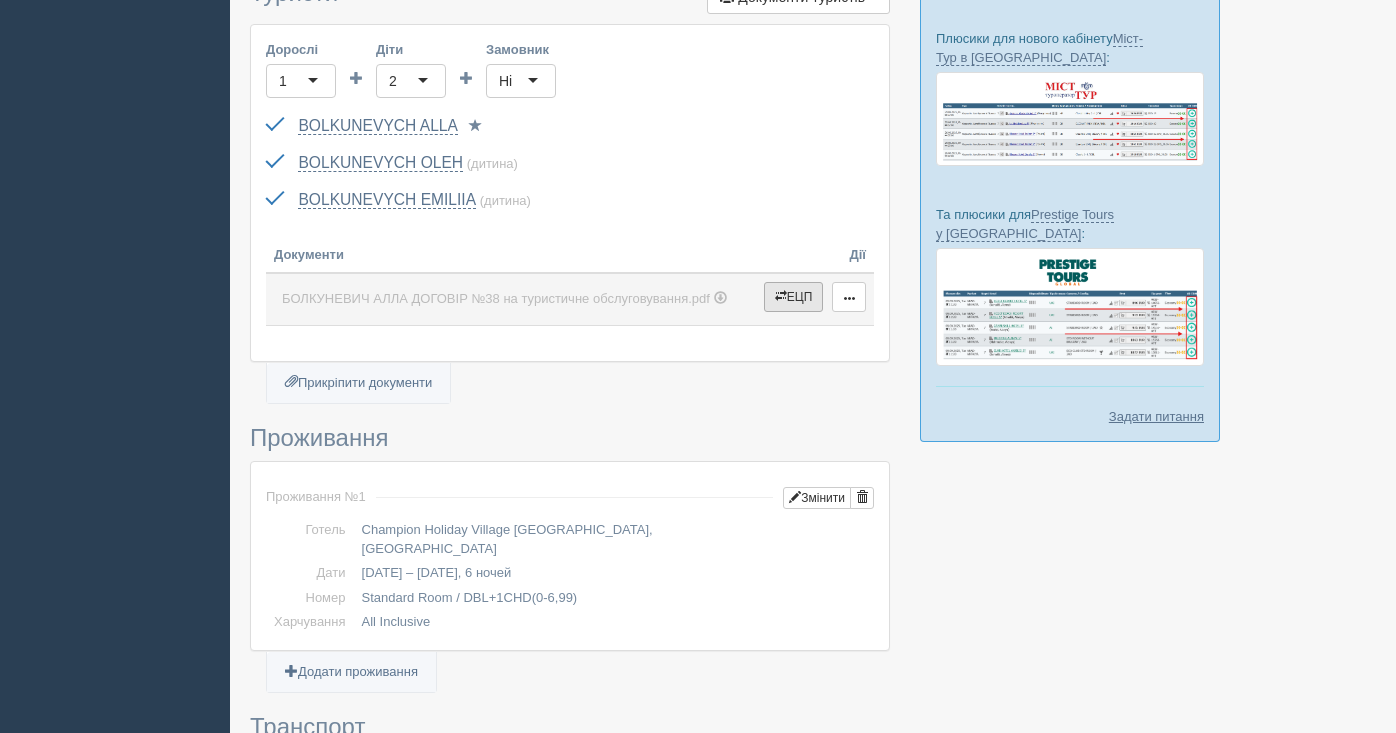 click on "ЕЦП" at bounding box center [794, 297] 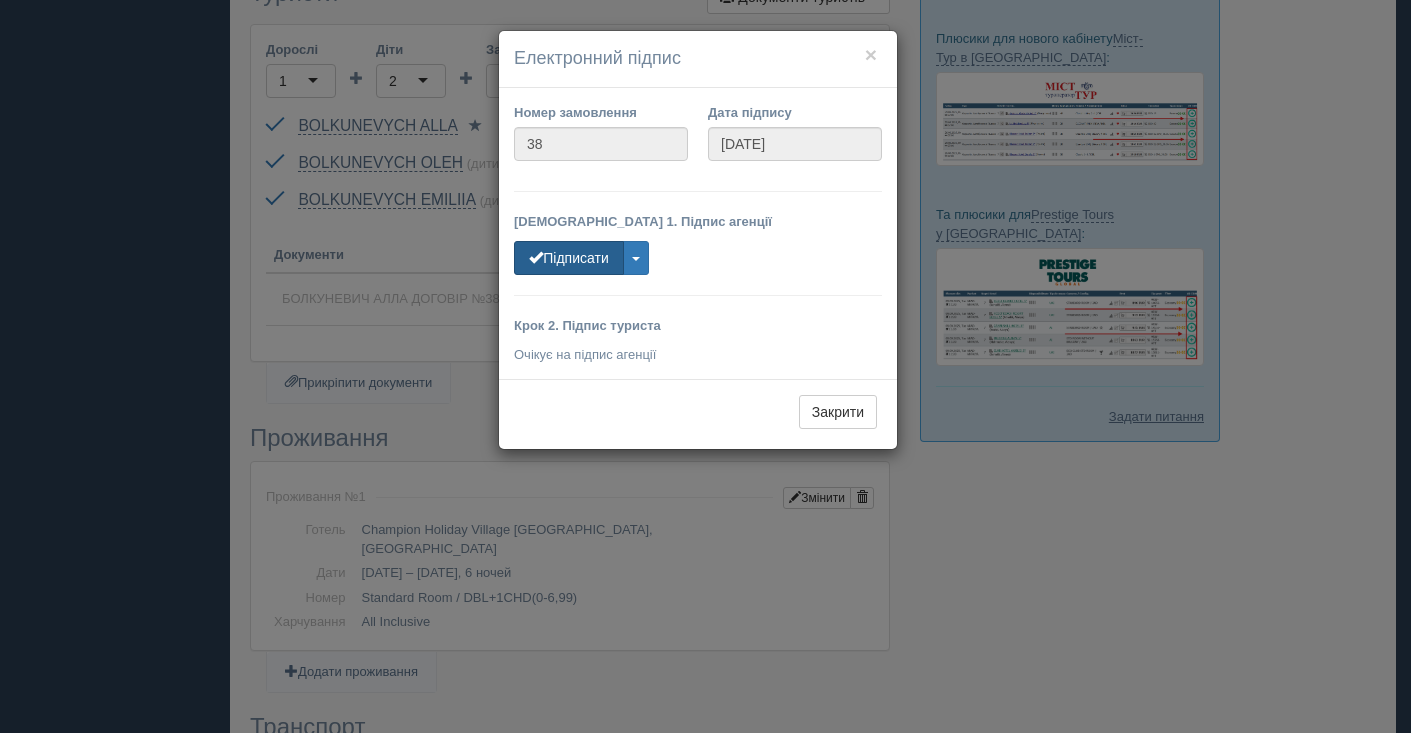 click on "Підписати" at bounding box center (569, 258) 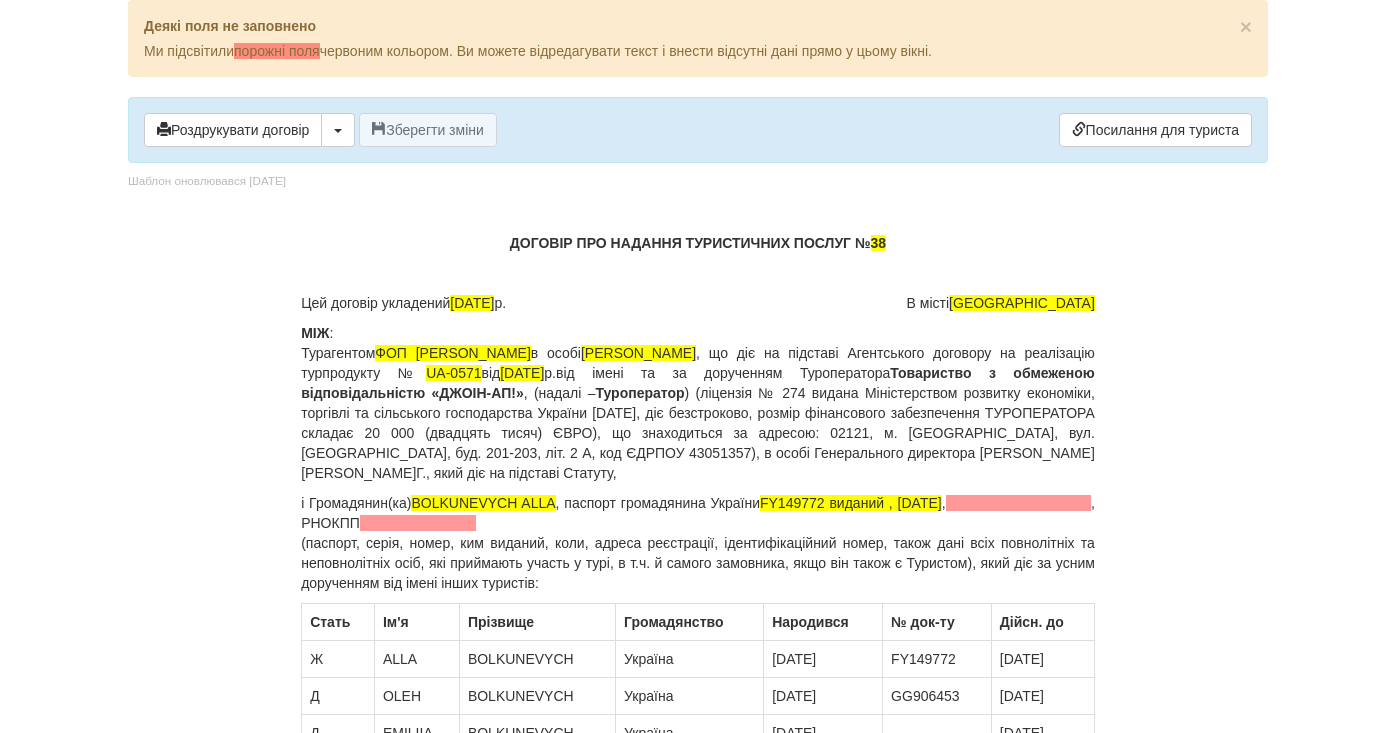 scroll, scrollTop: 0, scrollLeft: 0, axis: both 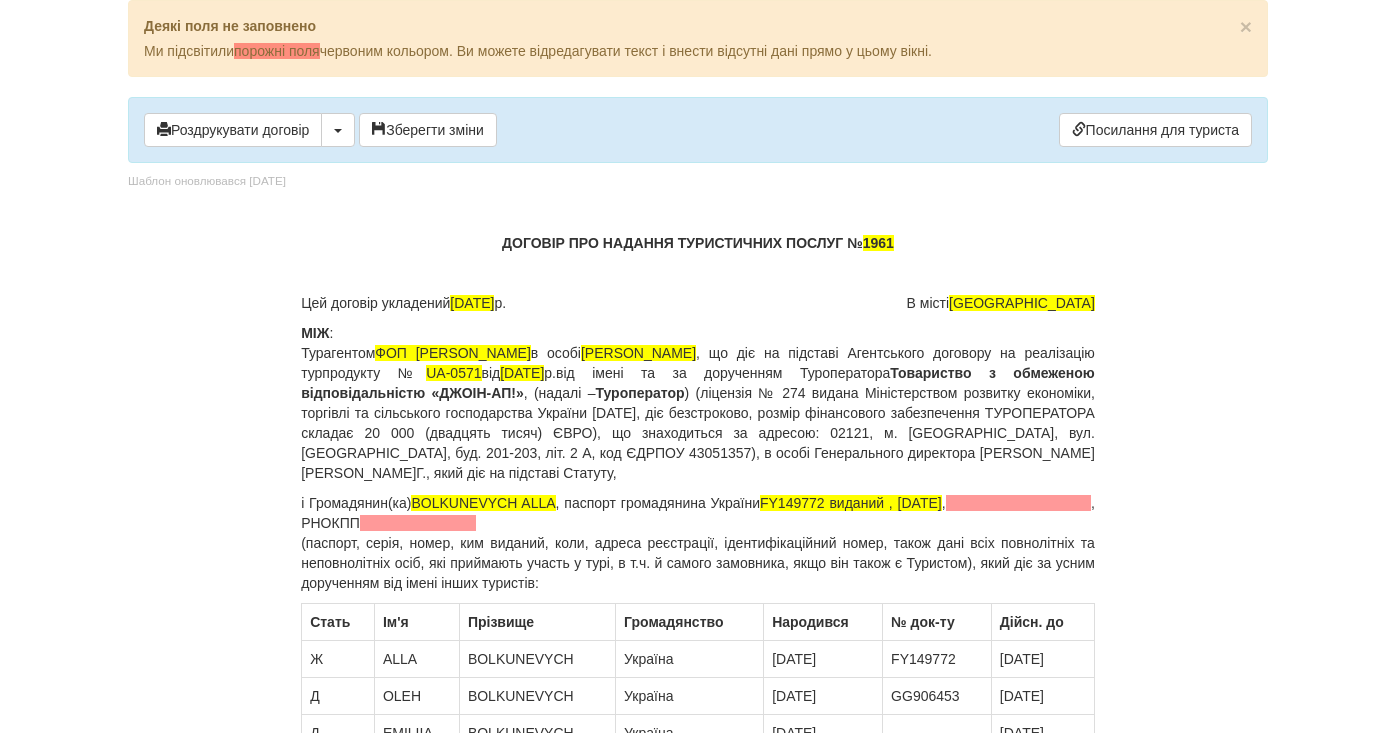 click on "і Громадянин(ка)  BOLKUNEVYCH ALLA , паспорт громадянина України  FY149772 виданий , 27.12.2019 ,                                 , РНОКПП
(паспорт, серія, номер, ким виданий, коли, адреса реєстрації, ідентифікаційний номер, також дані всіх повнолітніх та неповнолітніх осіб, які приймають участь у турі, в т.ч. й самого замовника, якщо він також є Туристом), який діє за усним дорученням від імені інших туристів:" at bounding box center (698, 543) 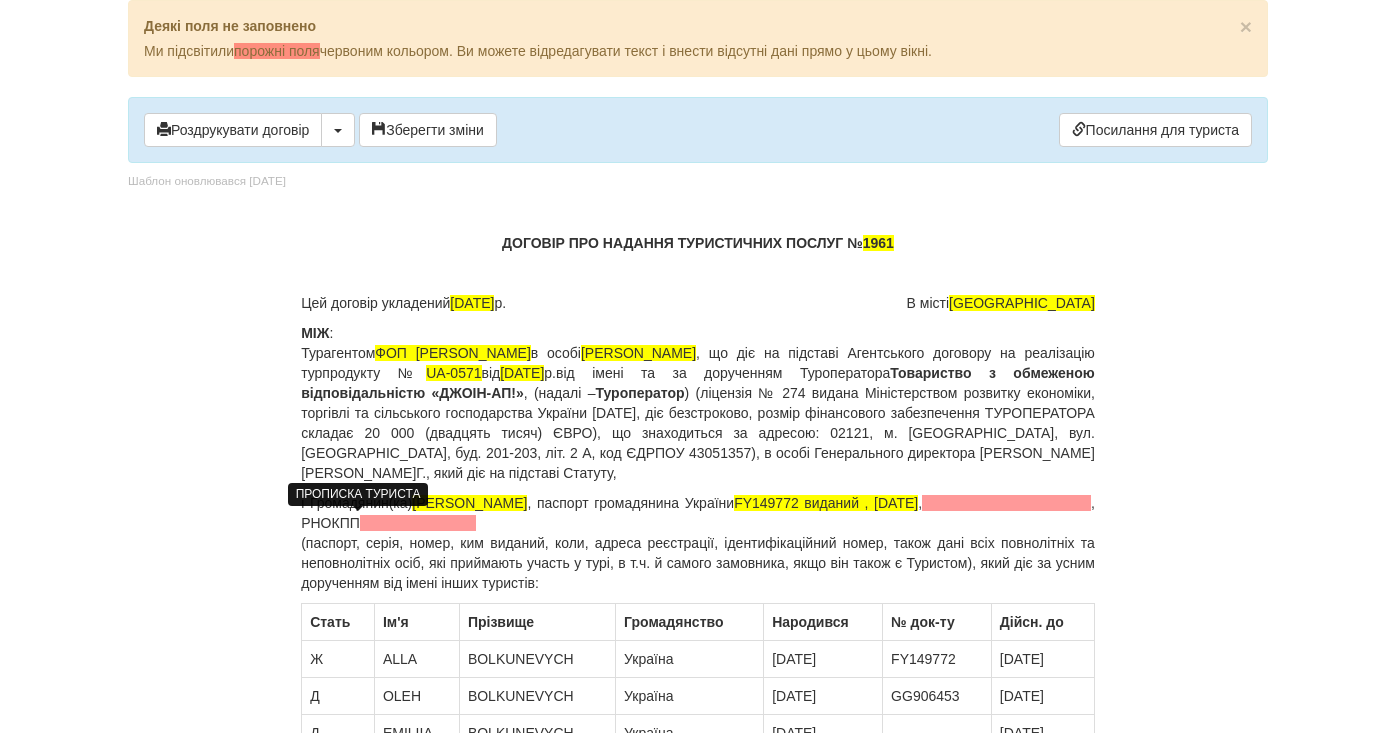 click at bounding box center [1006, 503] 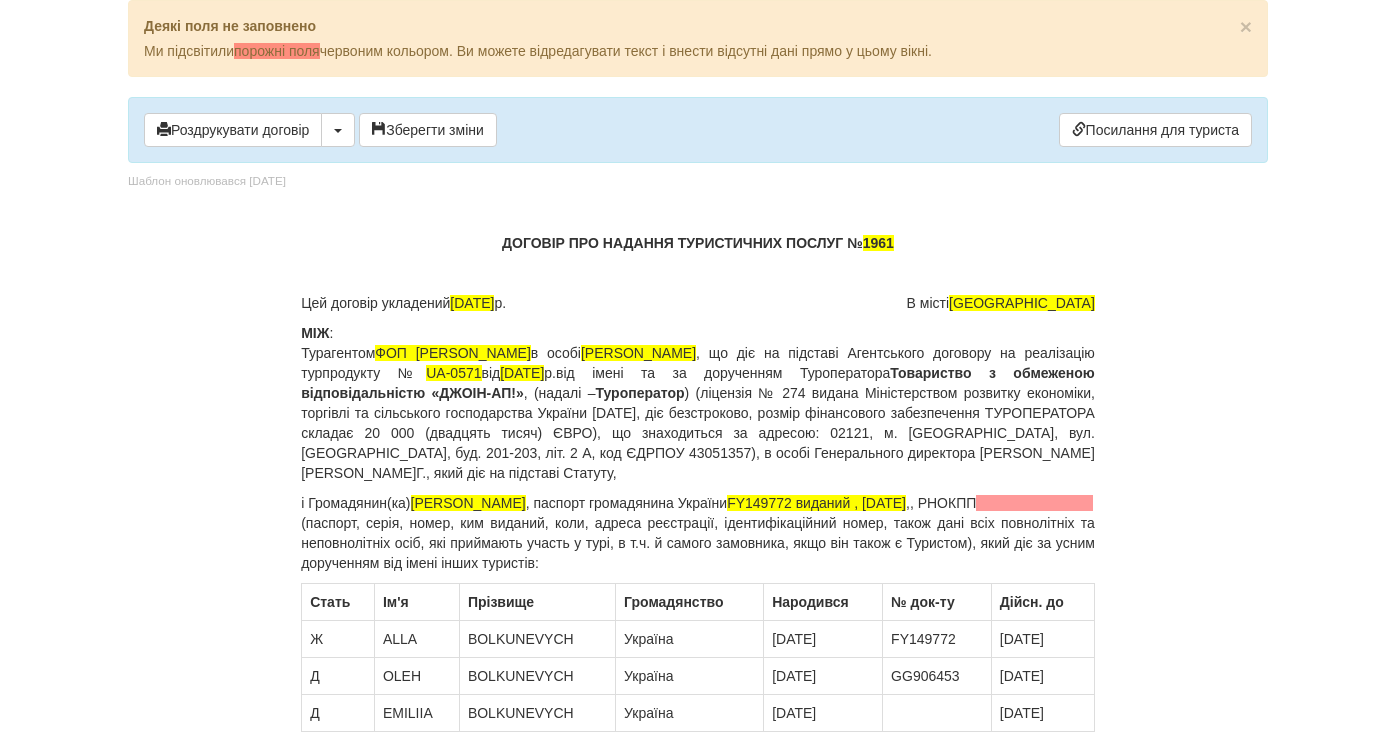 click on "і Громадянин(ка)  Болкуневич Алла Миколаївна , паспорт громадянина України  FY149772 виданий , 27.12.2019 ,  , РНОКПП
(паспорт, серія, номер, ким виданий, коли, адреса реєстрації, ідентифікаційний номер, також дані всіх повнолітніх та неповнолітніх осіб, які приймають участь у турі, в т.ч. й самого замовника, якщо він також є Туристом), який діє за усним дорученням від імені інших туристів:" at bounding box center (698, 533) 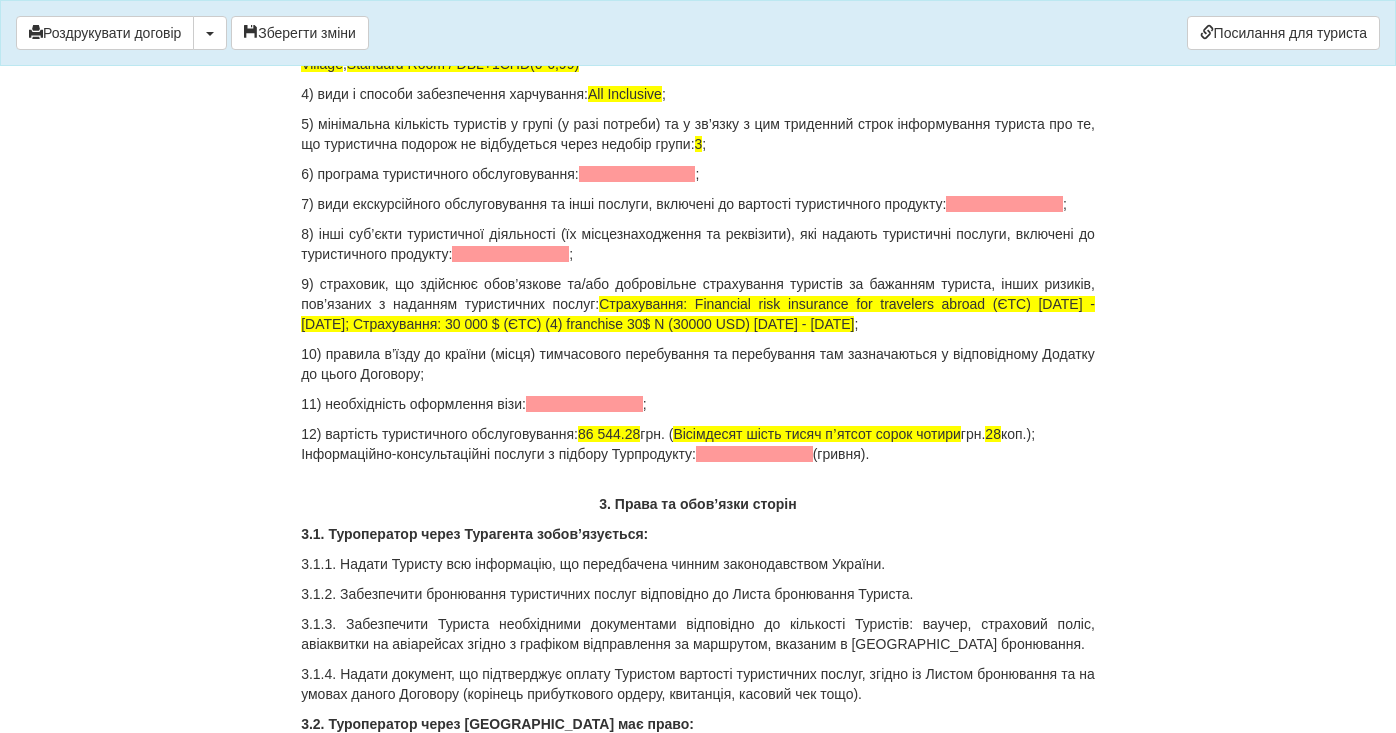 scroll, scrollTop: 2194, scrollLeft: 0, axis: vertical 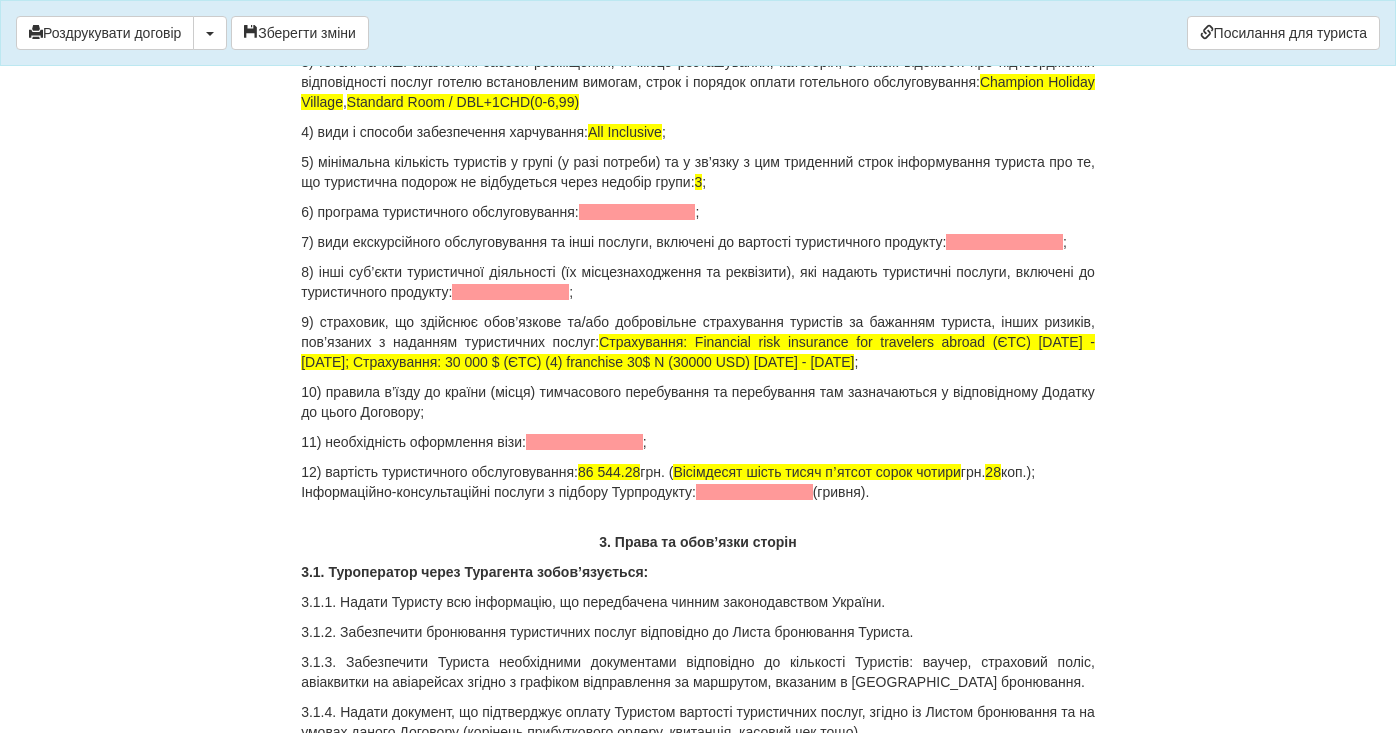 click on "ДОГОВІР ПРО НАДАННЯ ТУРИСТИЧНИХ ПОСЛУГ № 1961
Цей договір укладений  29.07.2025  р.
В місті  Біла Церква
МІЖ :
Турагентом  ФОП ГРАБОВСЬКА ОКСАНА АНДРІЇВНА  в особі  Грабовська Оксана Андріївна , що діє на підставі Агентського договору на реалізацію турпродукту № UA-0571  від  06.09.2023  р.
від імені та за дорученням Туроператора  Товариство з обмеженою відповідальністю «ДЖОІН-АП!» , (надалі –  Туроператор
і Громадянин(ка)  Болкуневич Алла Миколаївна , паспорт громадянина України  FY149772 виданий , 27.12.2019 ,
Стать" at bounding box center (698, 5082) 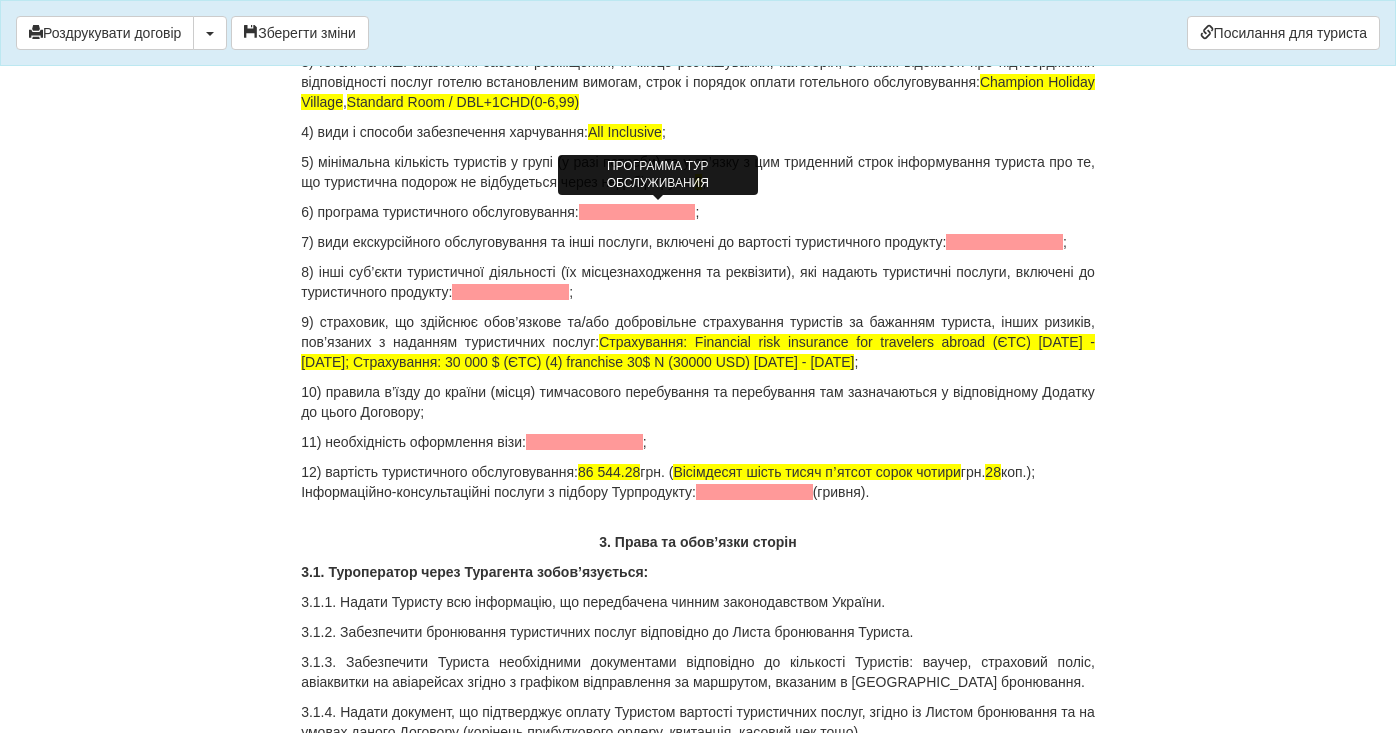 click at bounding box center (637, 212) 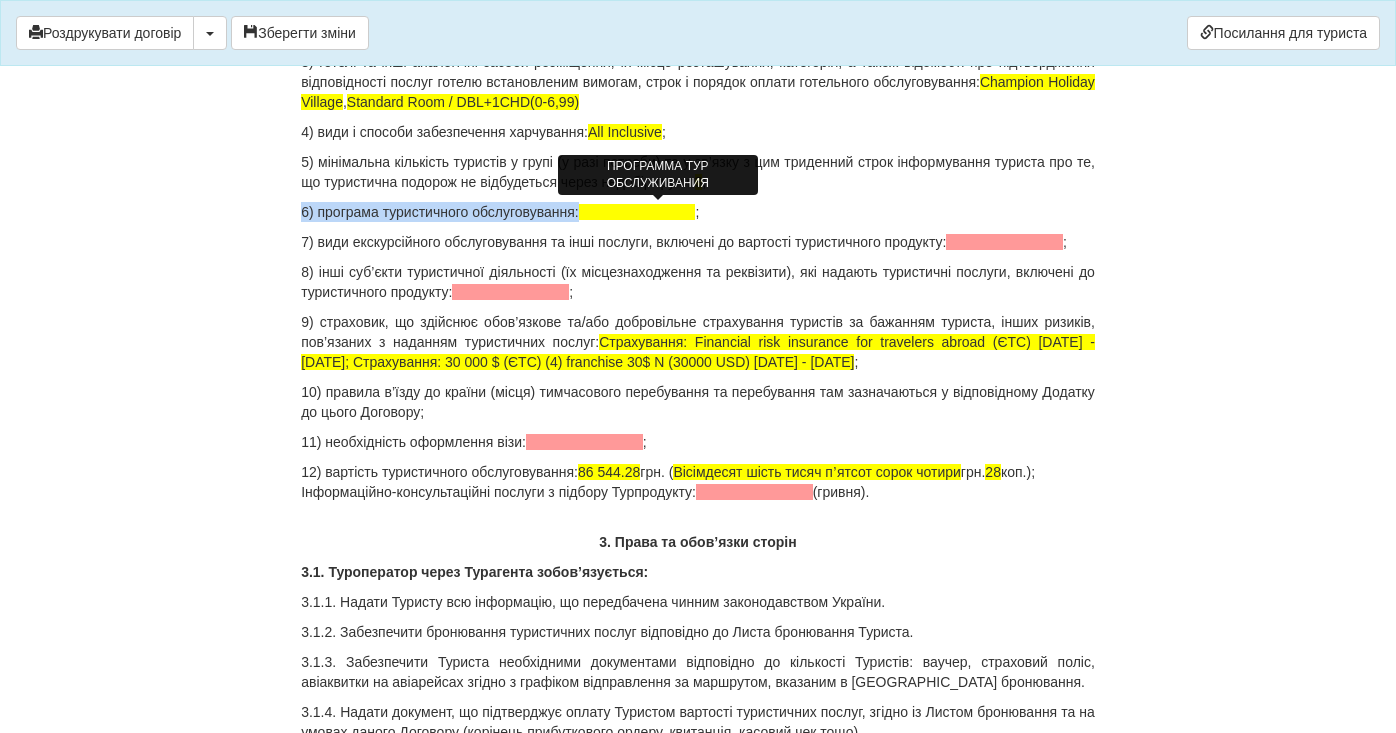 click at bounding box center [637, 212] 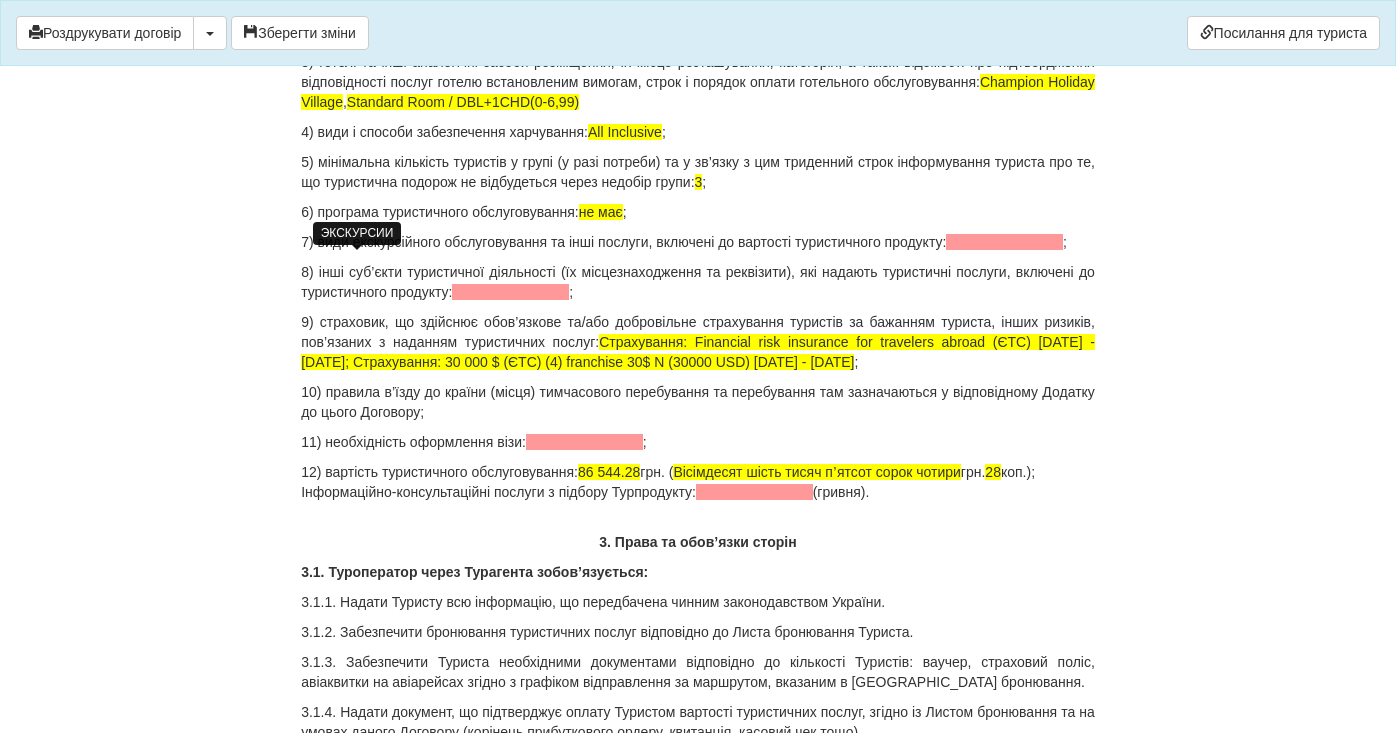 click at bounding box center (1004, 242) 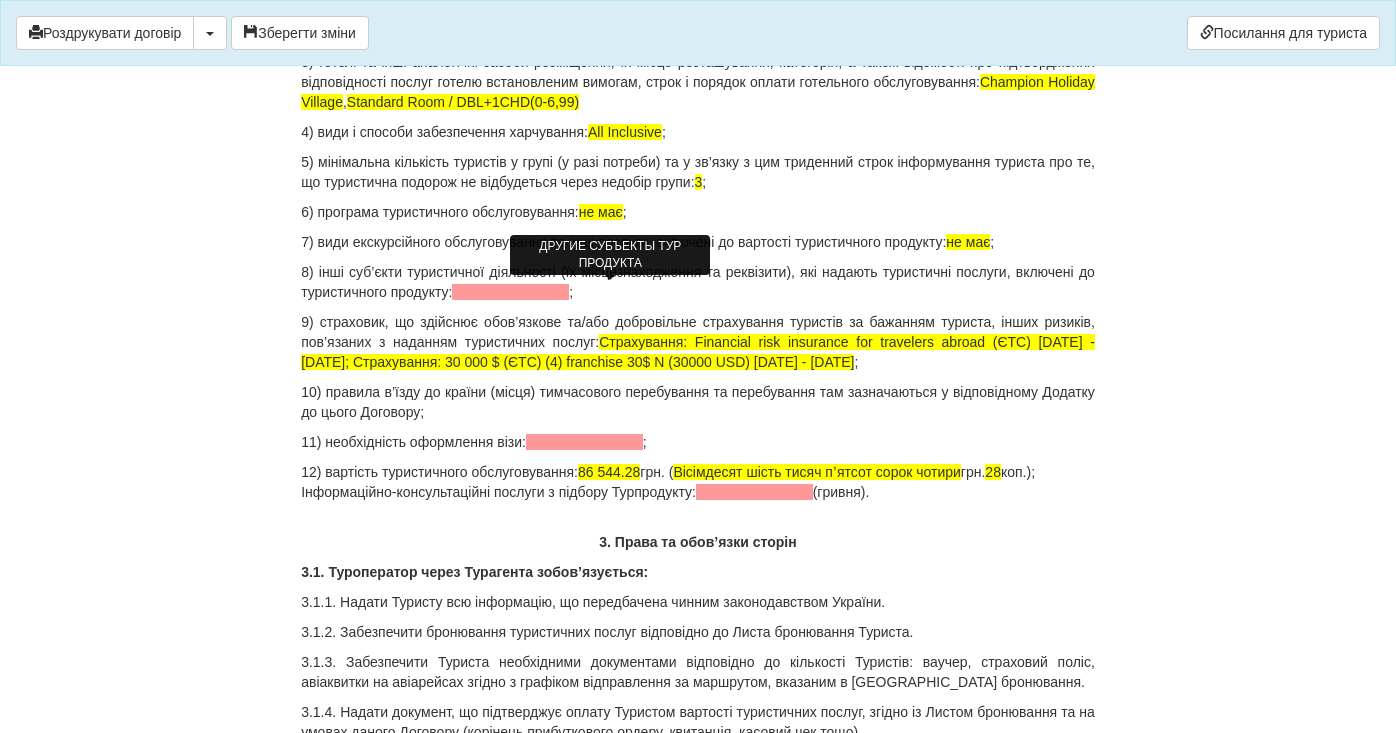 click at bounding box center [510, 292] 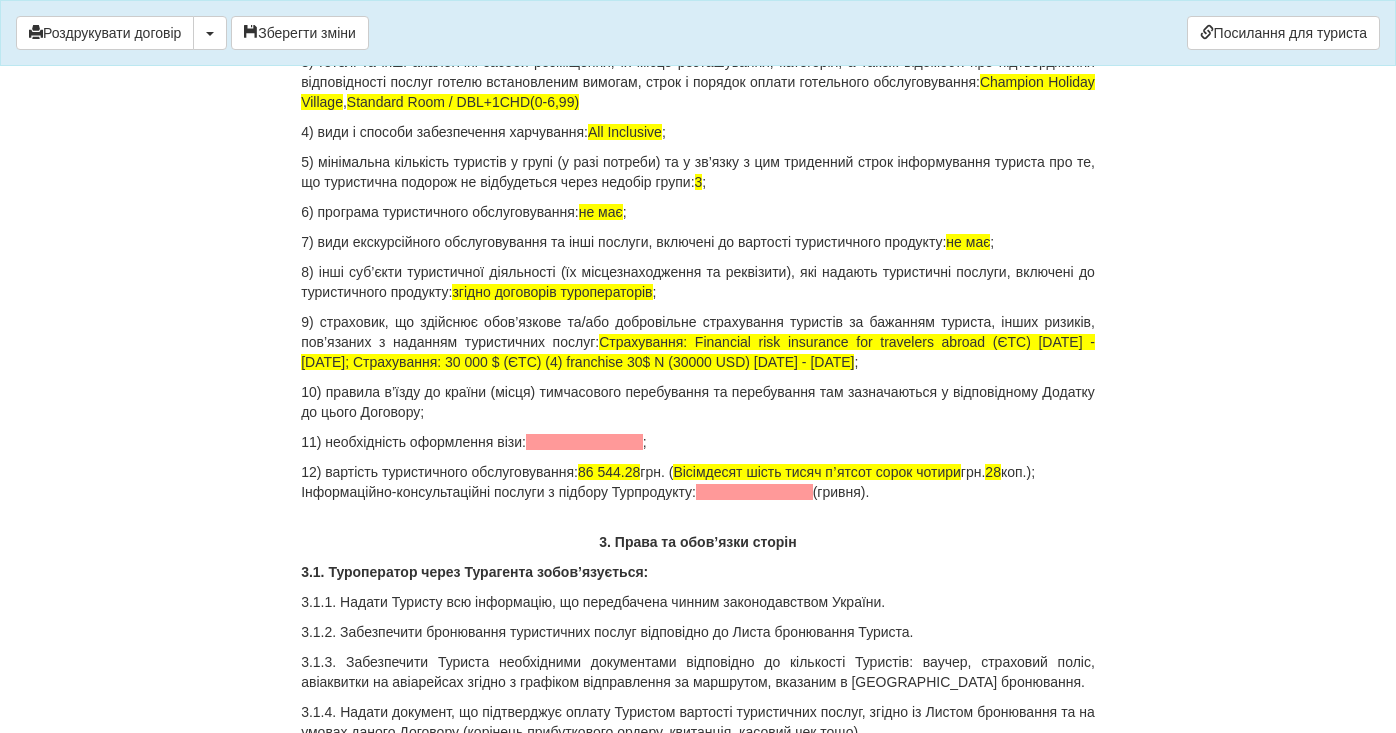 click on "11) необхідність оформлення візи:                                 ;" at bounding box center (698, 442) 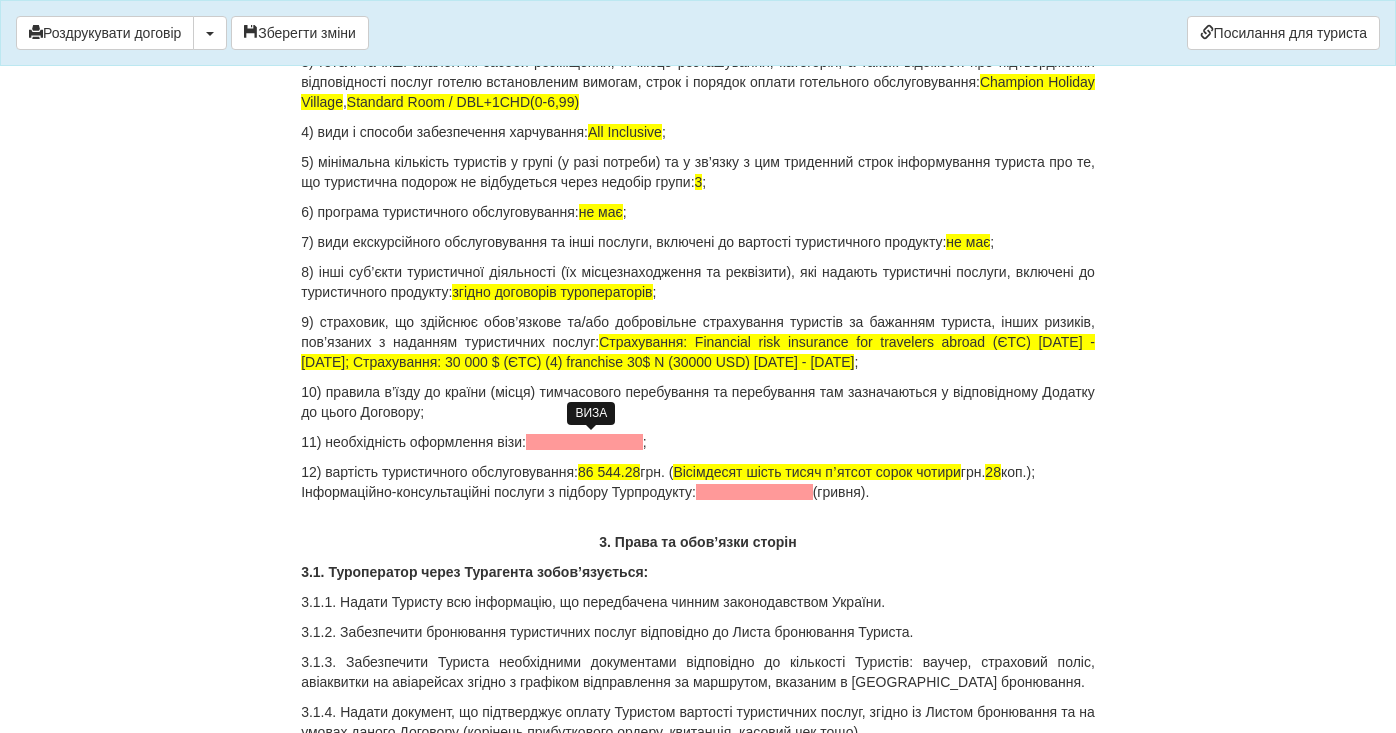 click at bounding box center (584, 442) 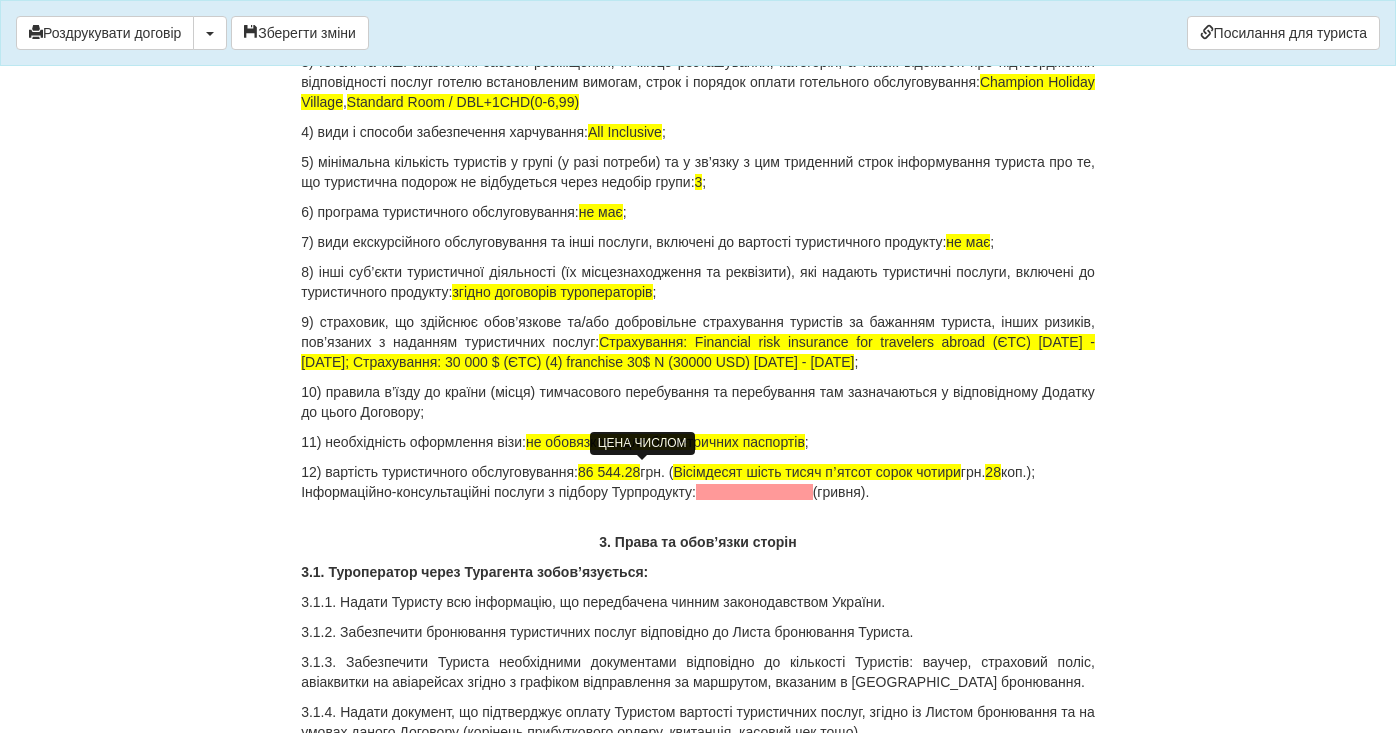 click on "86 544.28" at bounding box center [609, 472] 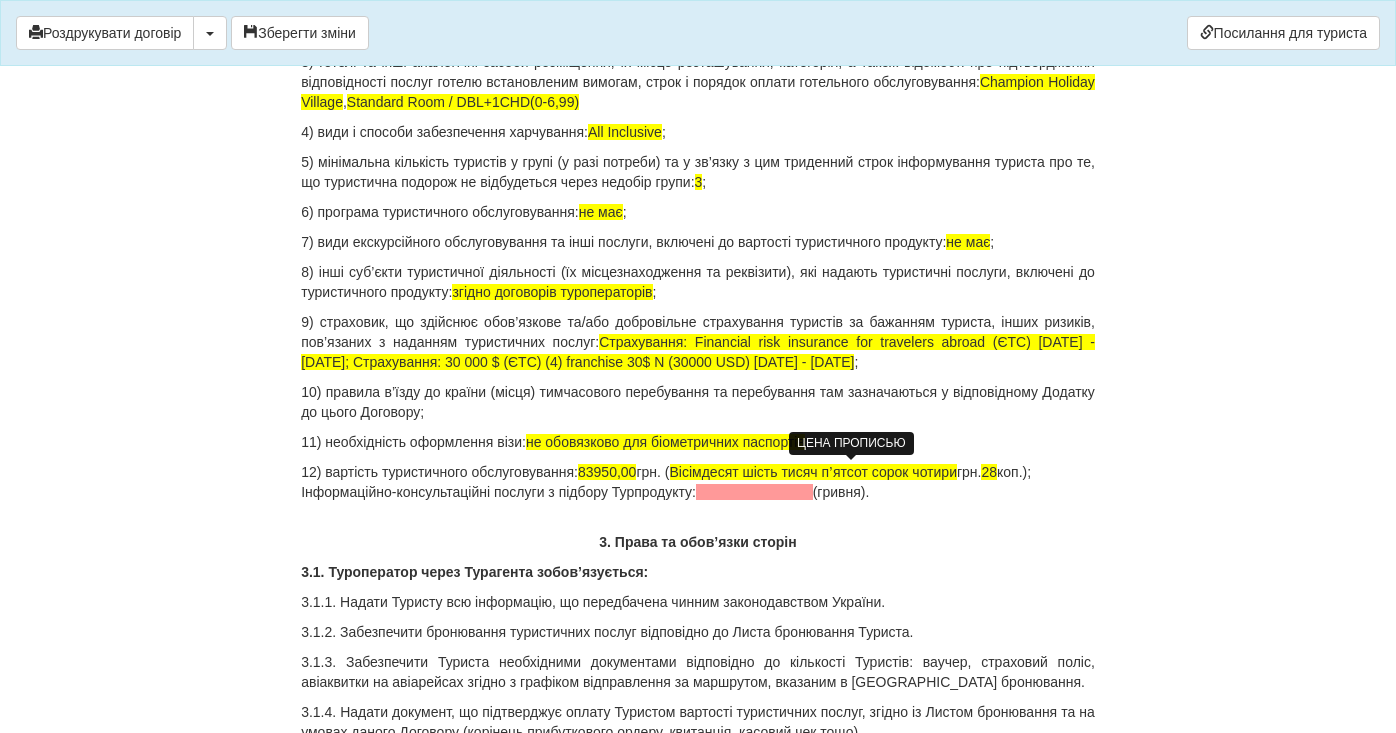 click on "Вісімдесят шість тисяч пʼятсот сорок чотири" at bounding box center [813, 472] 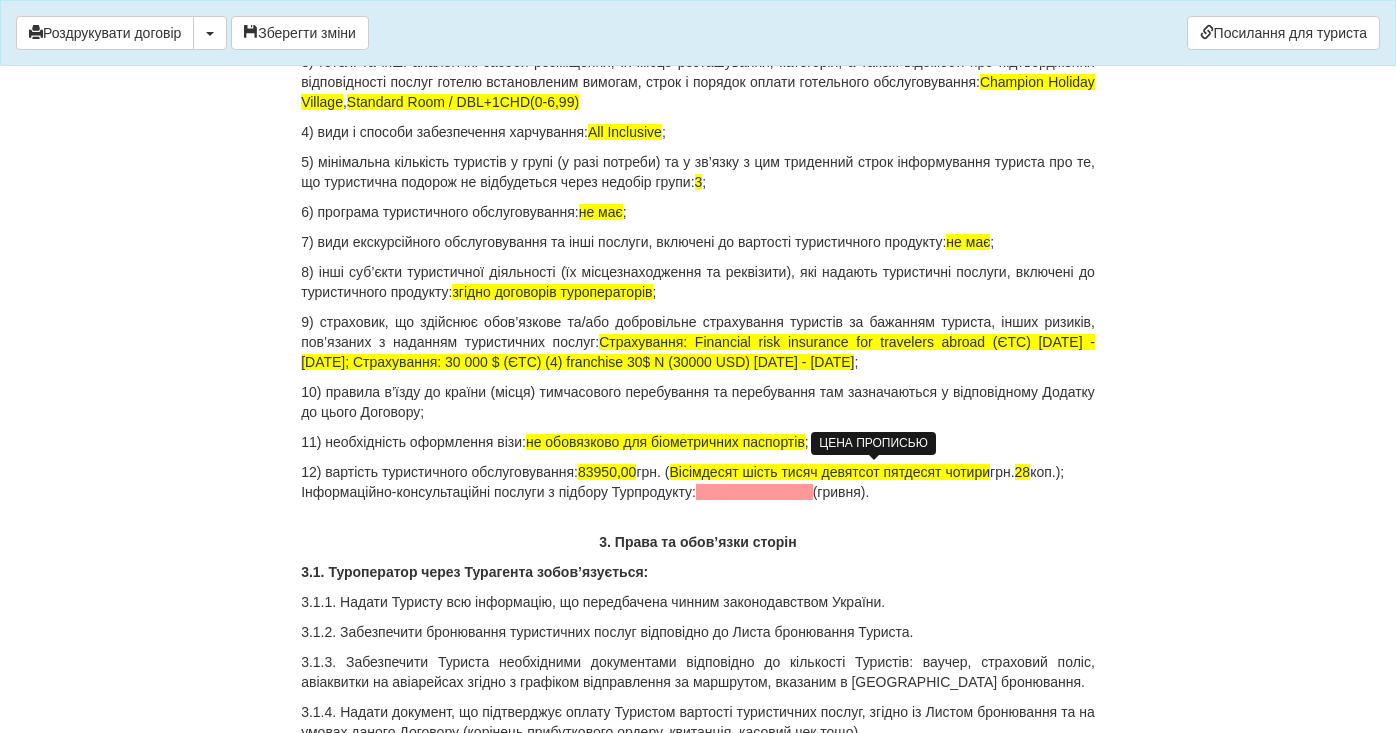 click on "Вісімдесят шість тисяч девятсот пятдесят чотири" at bounding box center [830, 472] 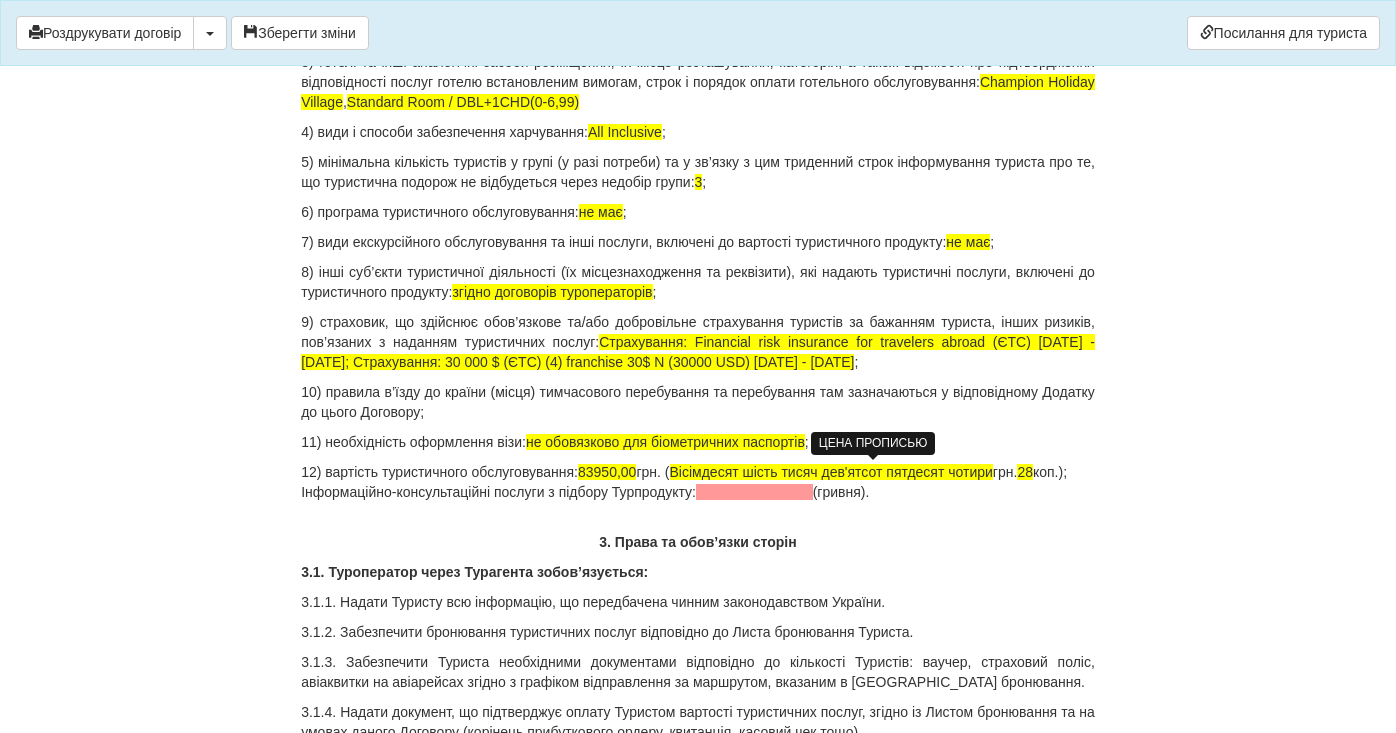 click on "Вісімдесят шість тисяч дев'ятсот пятдесят чотири" at bounding box center (831, 472) 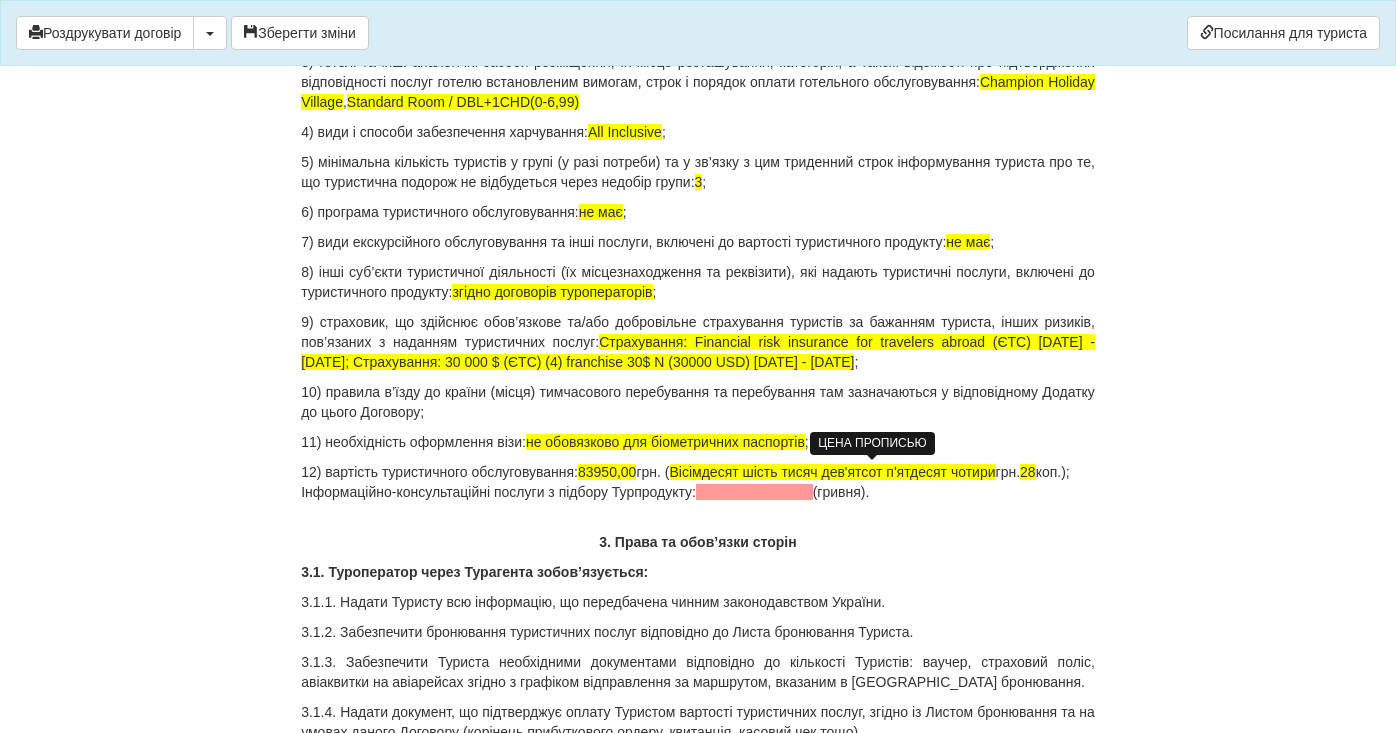 click on "Вісімдесят шість тисяч дев'ятсот п'ятдесят чотири" at bounding box center [833, 472] 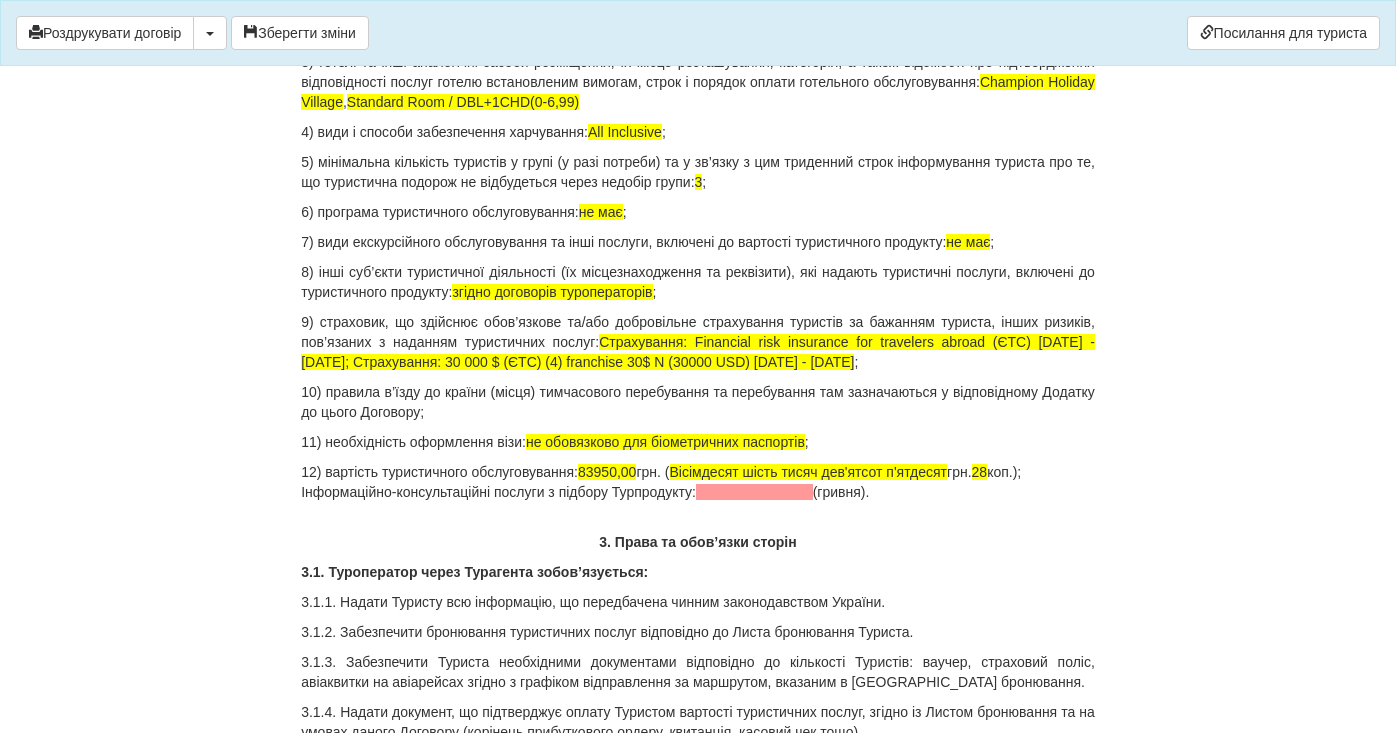 click on "12) вартість туристичного обслуговування:  83950,00  грн. ( Вісімдесят шість тисяч дев'ятсот п'ятдесят   грн.  28  коп.);
Інформаційно-консультаційні послуги з підбору Турпродукту:                                  (гривня)." at bounding box center (698, 482) 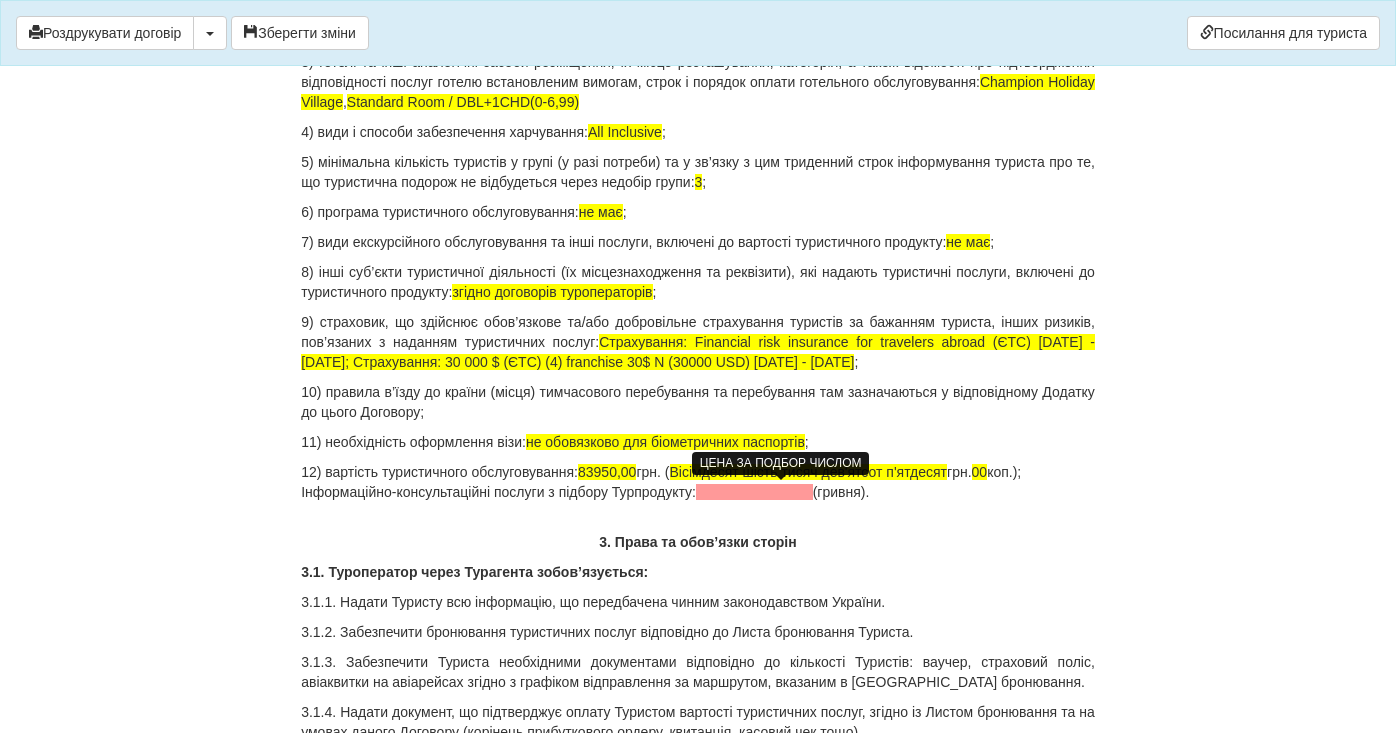 click at bounding box center [754, 492] 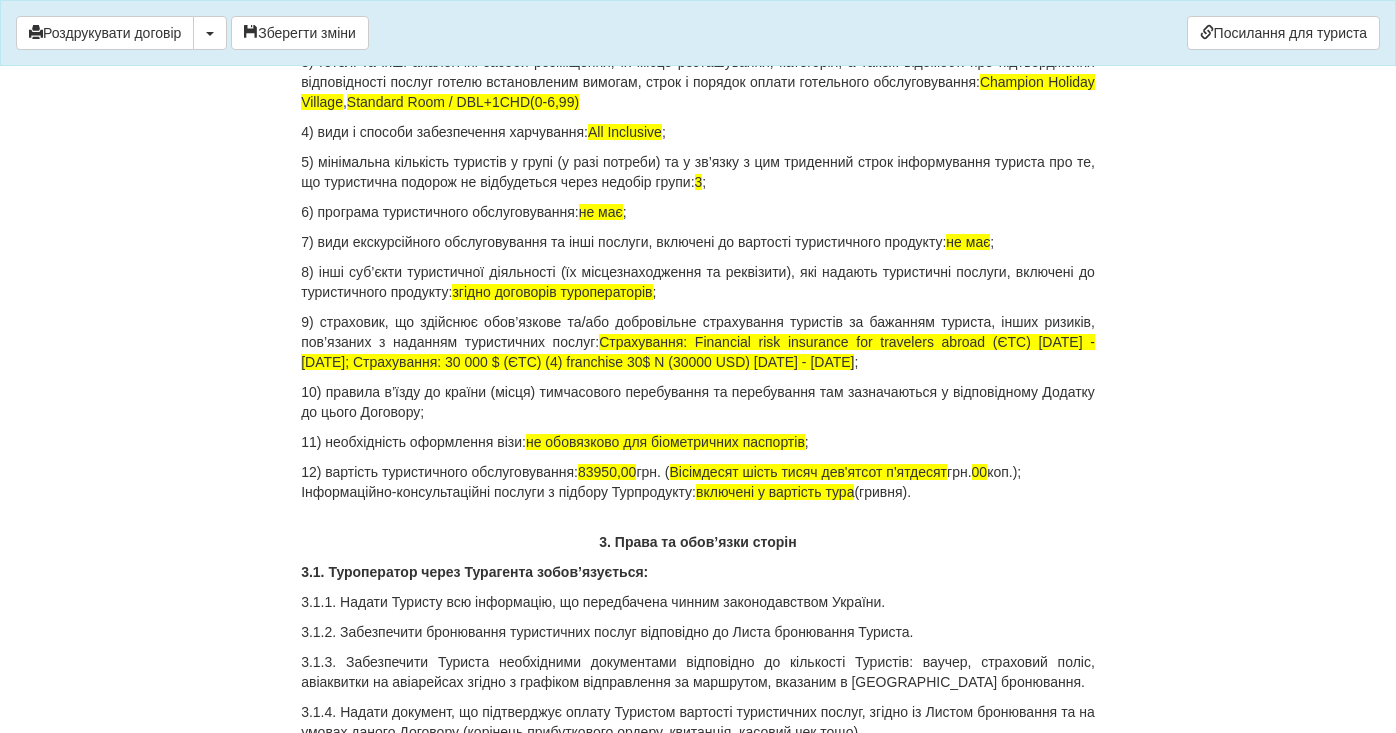 drag, startPoint x: 949, startPoint y: 486, endPoint x: 931, endPoint y: 525, distance: 42.953465 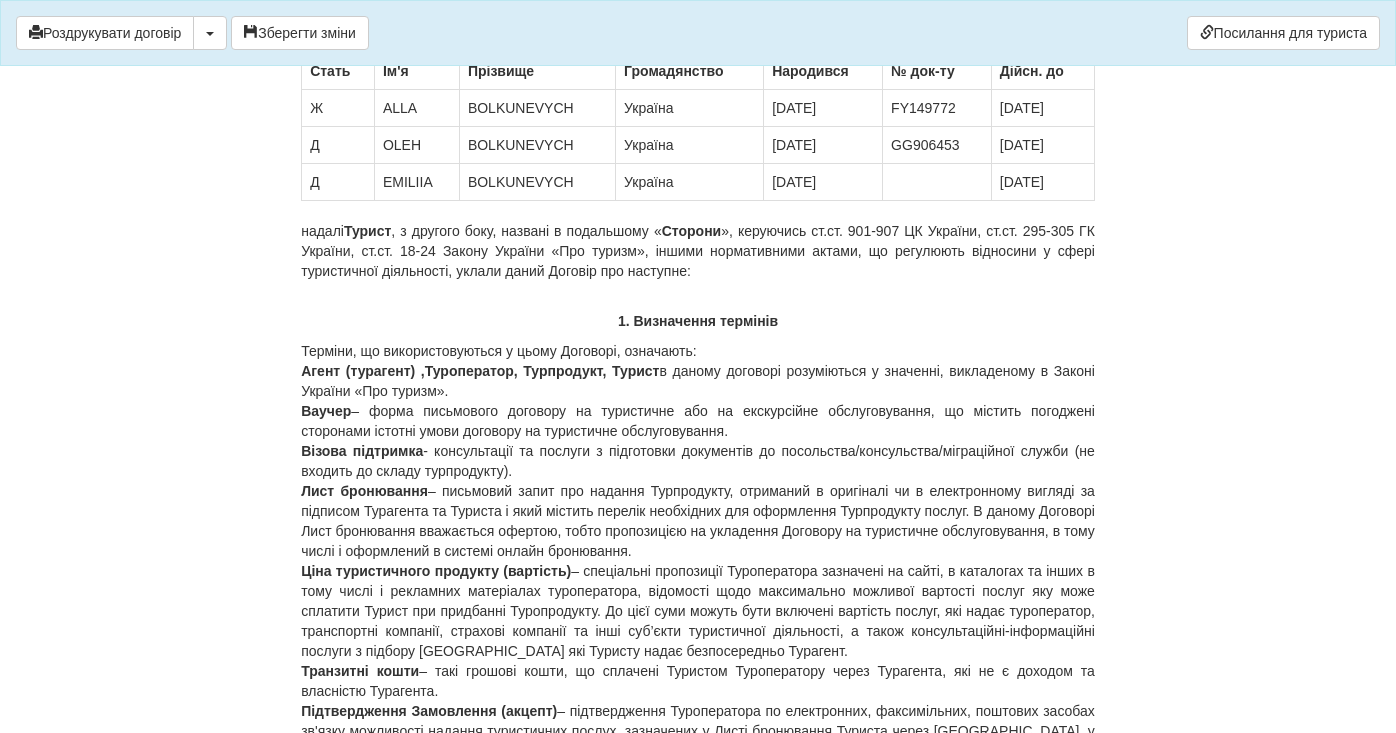 scroll, scrollTop: 281, scrollLeft: 0, axis: vertical 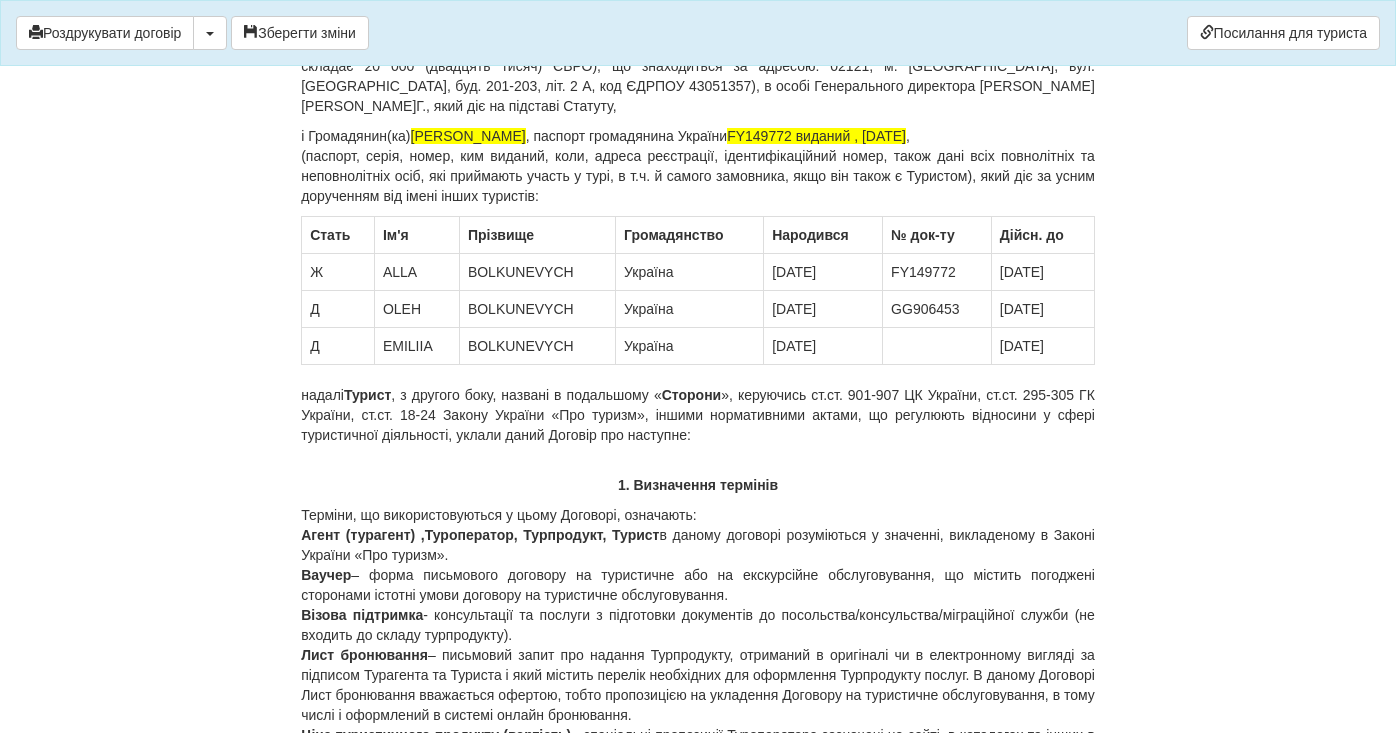 drag, startPoint x: 425, startPoint y: 138, endPoint x: 620, endPoint y: 136, distance: 195.01025 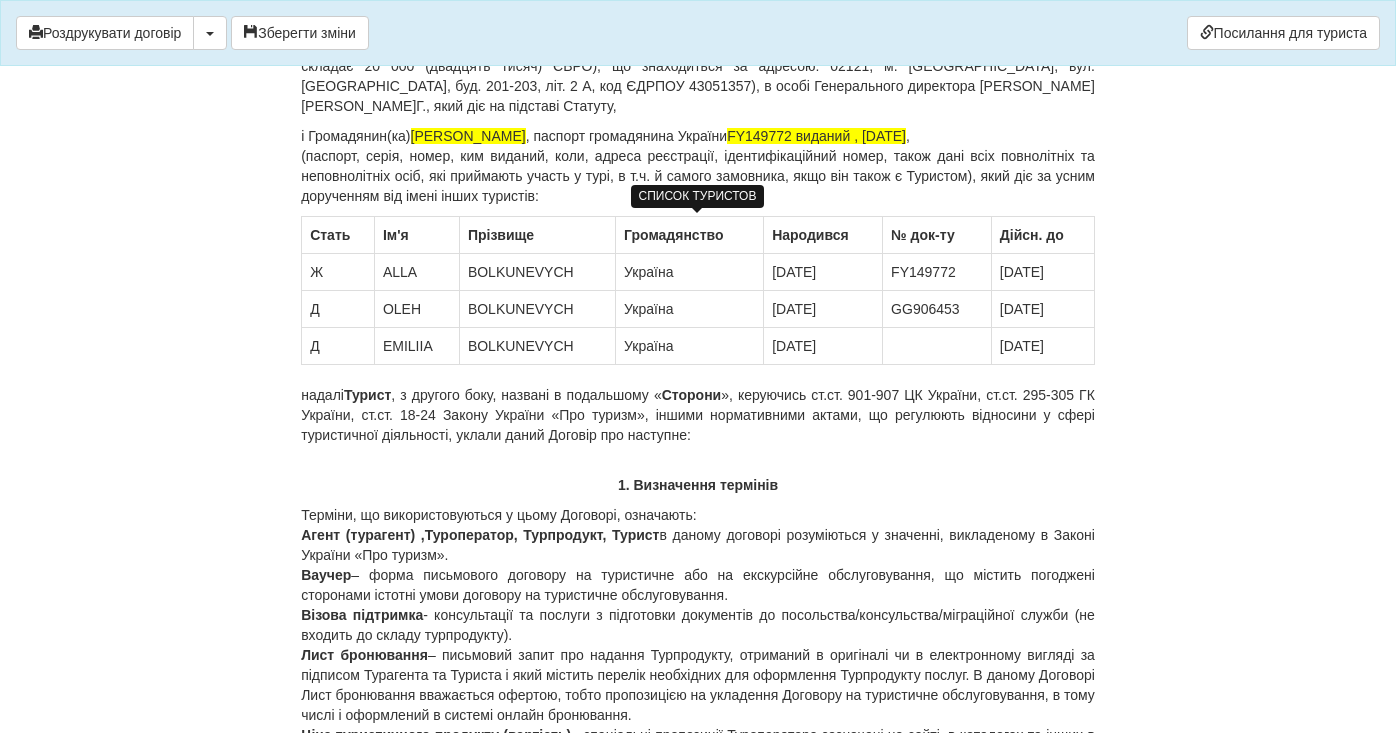 click on "BOLKUNEVYCH" at bounding box center (537, 309) 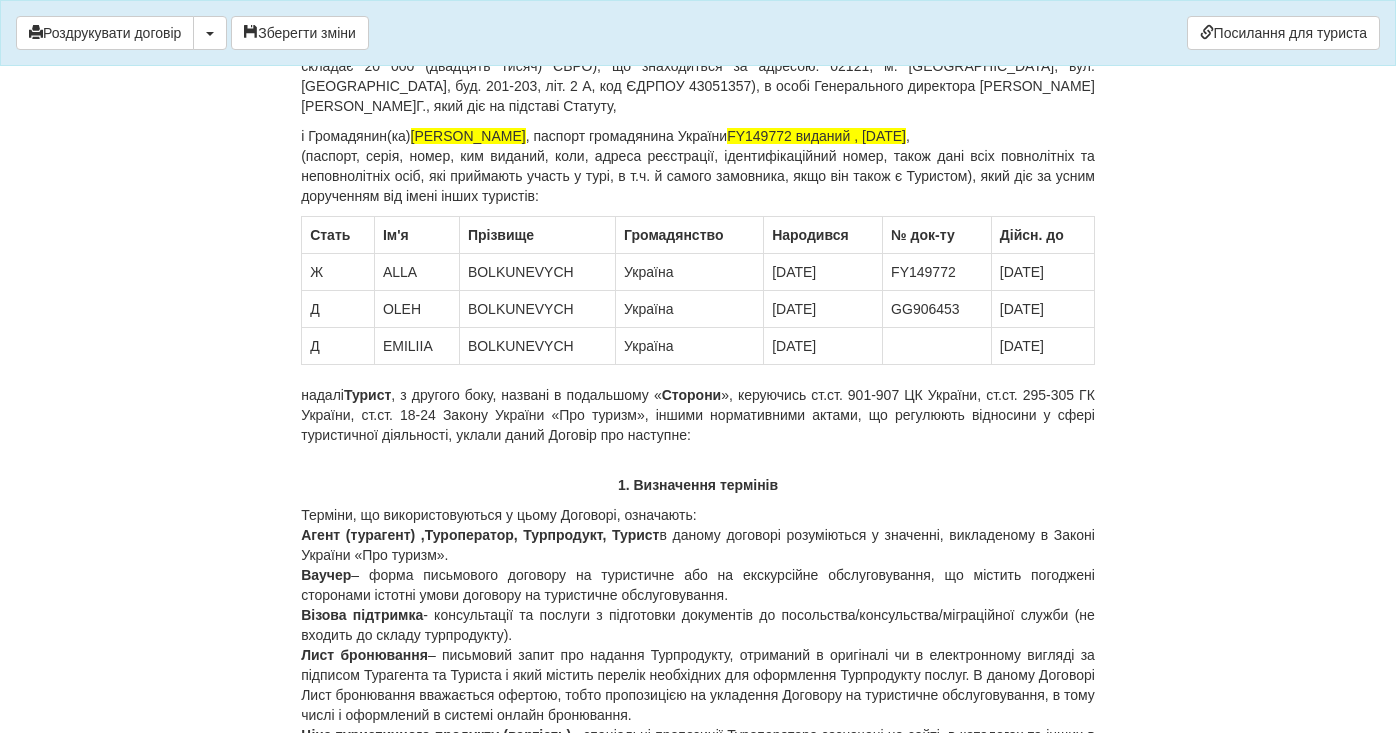 drag, startPoint x: 420, startPoint y: 131, endPoint x: 620, endPoint y: 133, distance: 200.01 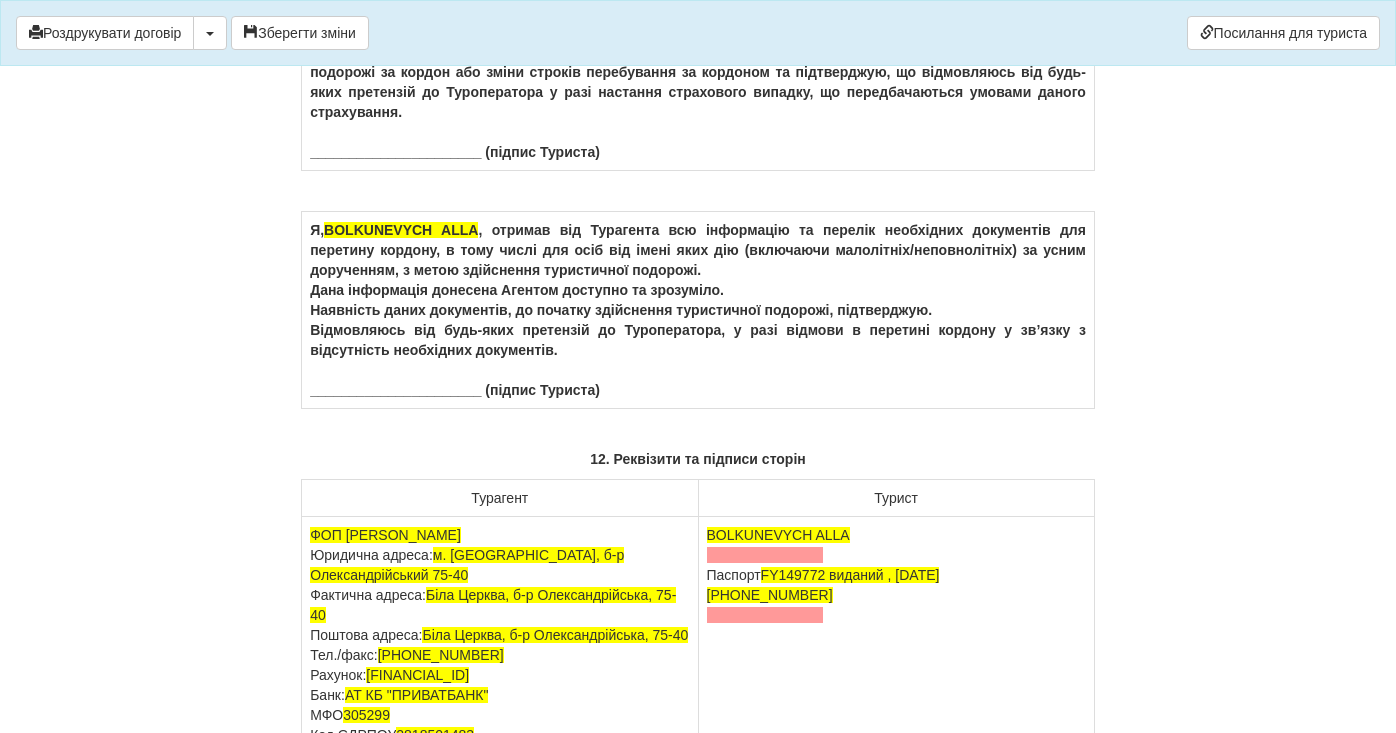 scroll, scrollTop: 12410, scrollLeft: 0, axis: vertical 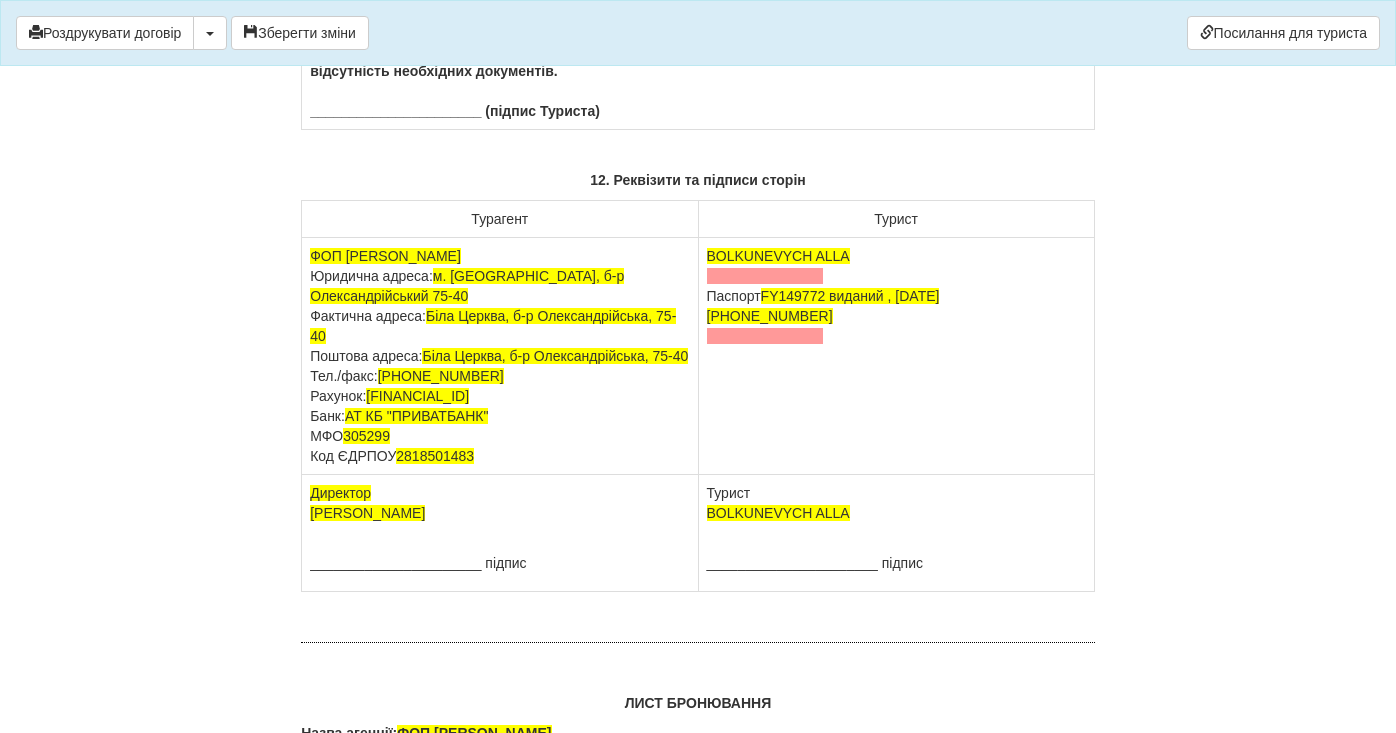 click on "Я,  BOLKUNEVYCH ALLA , ознайомлений з умовами Страхування фінансових збитків внаслідок відміни подорожі за кордон або зміни строків перебування за кордоном та підтверджую, що відмовляюсь від будь-яких претензій до Туроператора у разі настання страхового випадку, що передбачаються умовами даного страхування.
______________________ (підпис Туриста)" at bounding box center (698, -177) 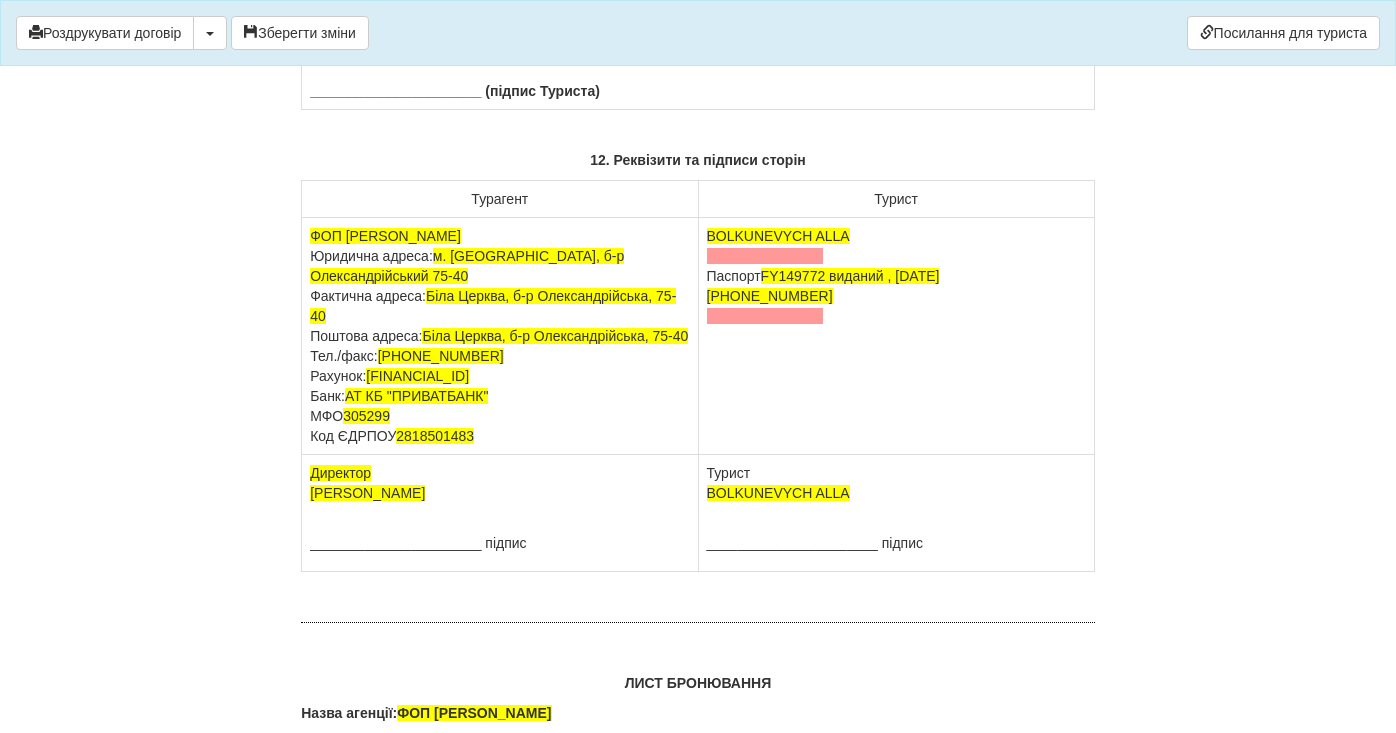 click on "Я,  BOLKUNEVYCH ALLA , отримав від Турагента всю інформацію та перелік необхідних документів для перетину кордону, в тому числі для осіб від імені яких дію (включаючи малолітніх/неповнолітніх) за усним дорученням, з метою здійснення туристичної подорожі.
Дана інформація донесена Агентом доступно та зрозуміло.
Наявність даних документів, до початку здійснення туристичної подорожі, підтверджую.
______________________ (підпис Туриста)" at bounding box center [698, 11] 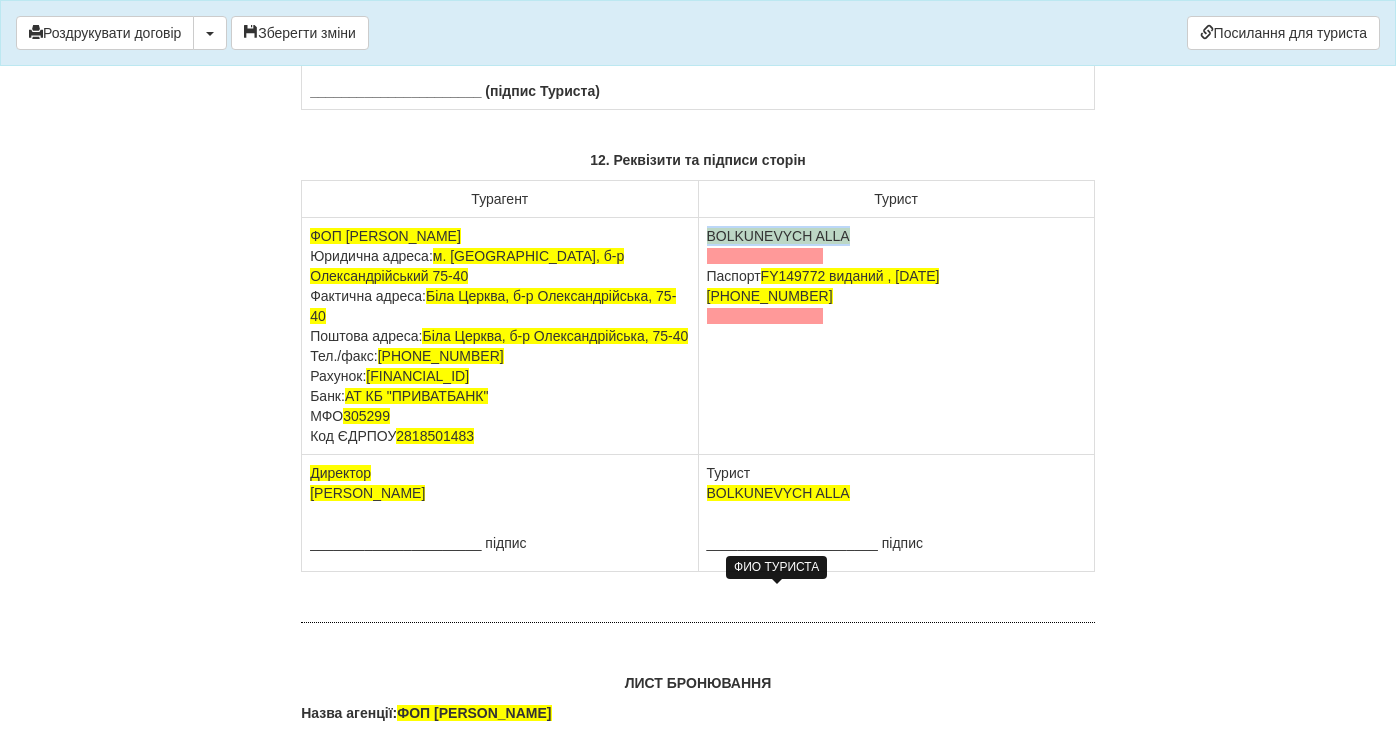 drag, startPoint x: 852, startPoint y: 601, endPoint x: 707, endPoint y: 601, distance: 145 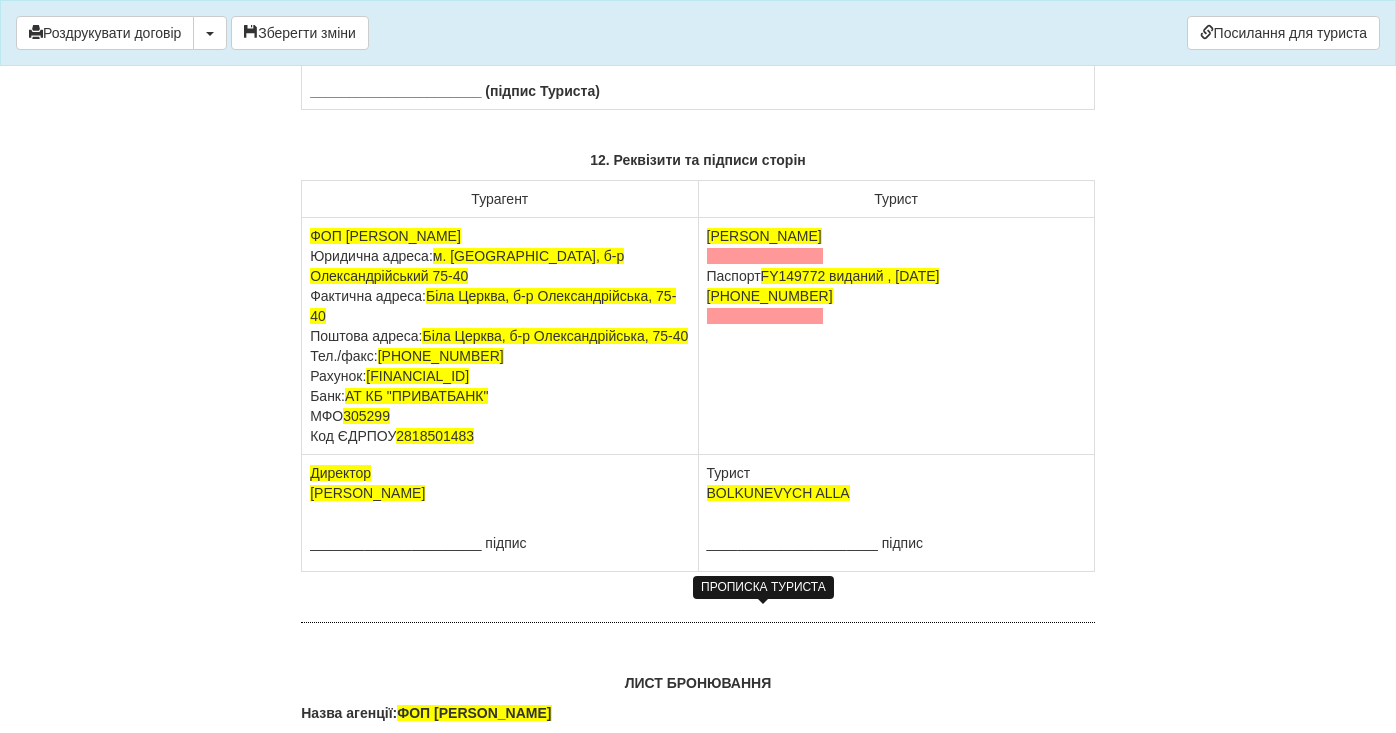 click at bounding box center (765, 256) 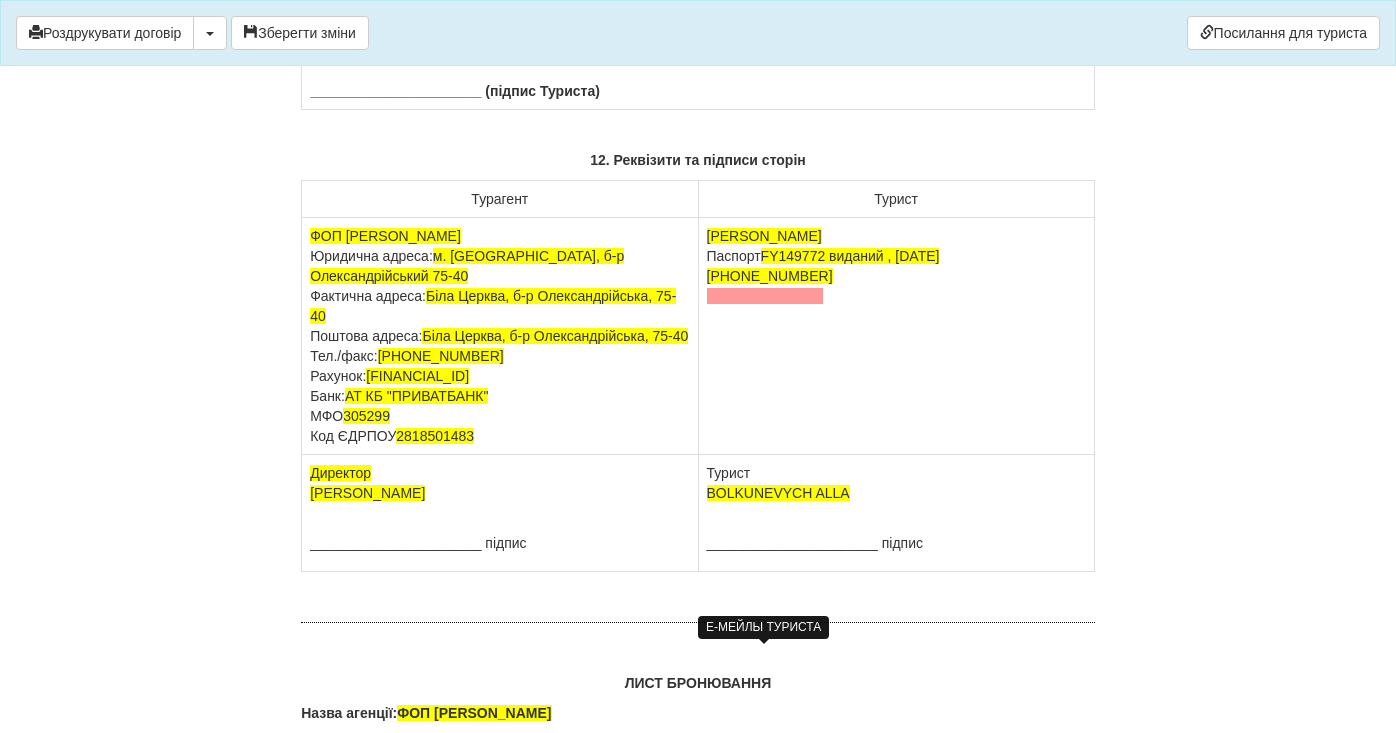 click at bounding box center [765, 296] 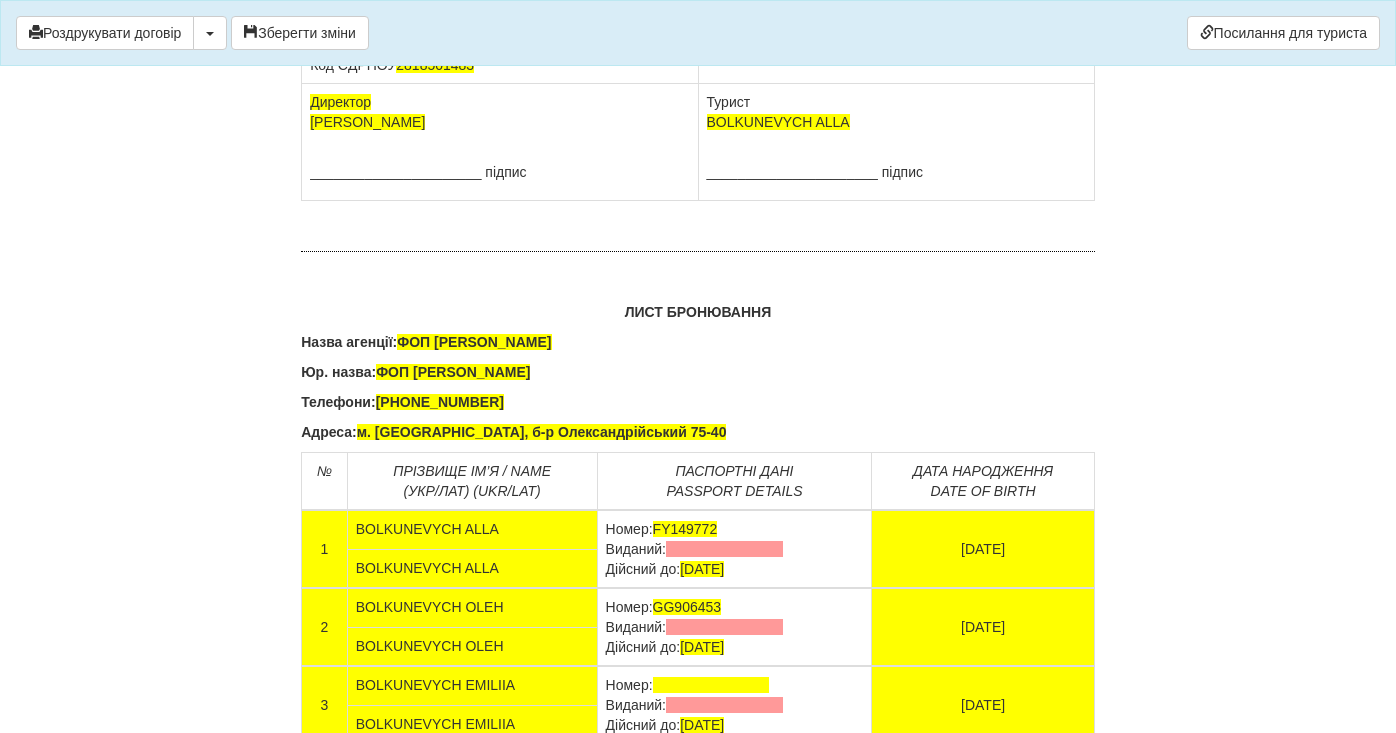 scroll, scrollTop: 12783, scrollLeft: 0, axis: vertical 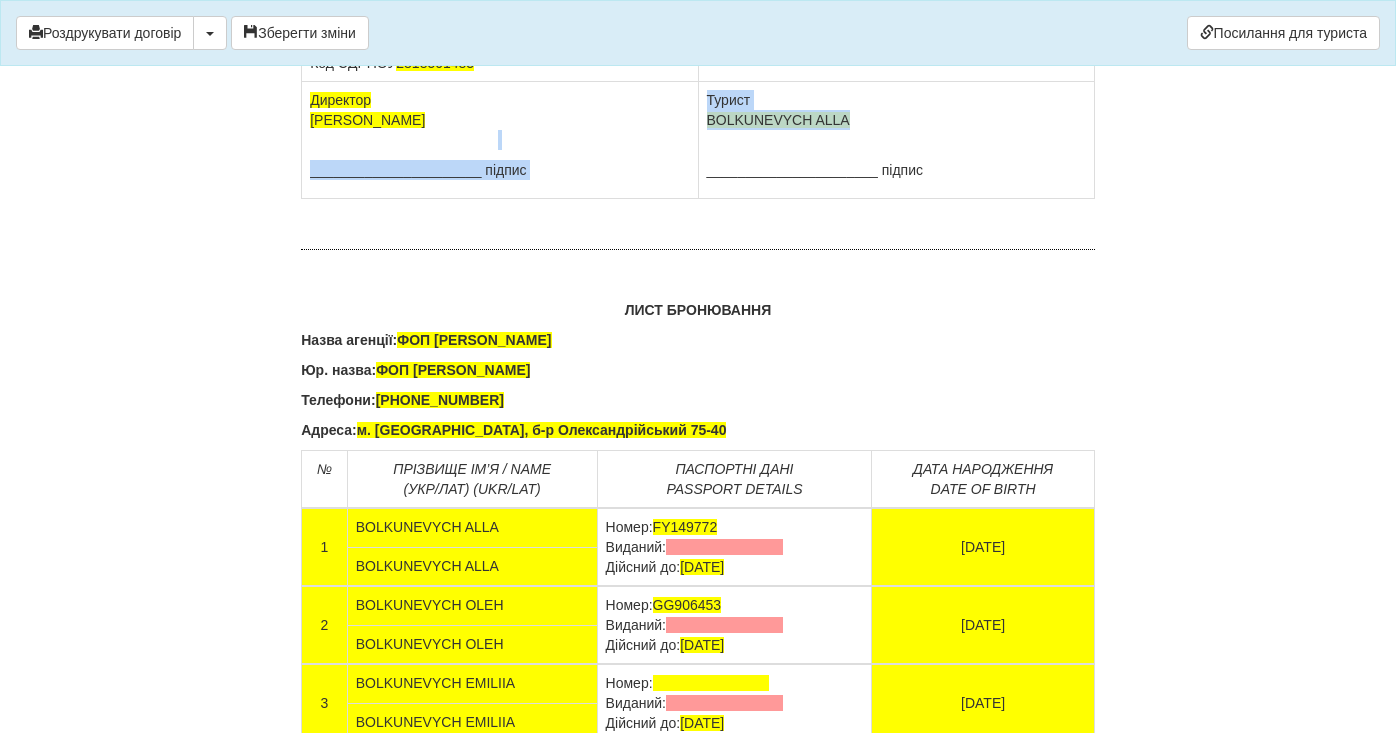 drag, startPoint x: 857, startPoint y: 497, endPoint x: 694, endPoint y: 503, distance: 163.1104 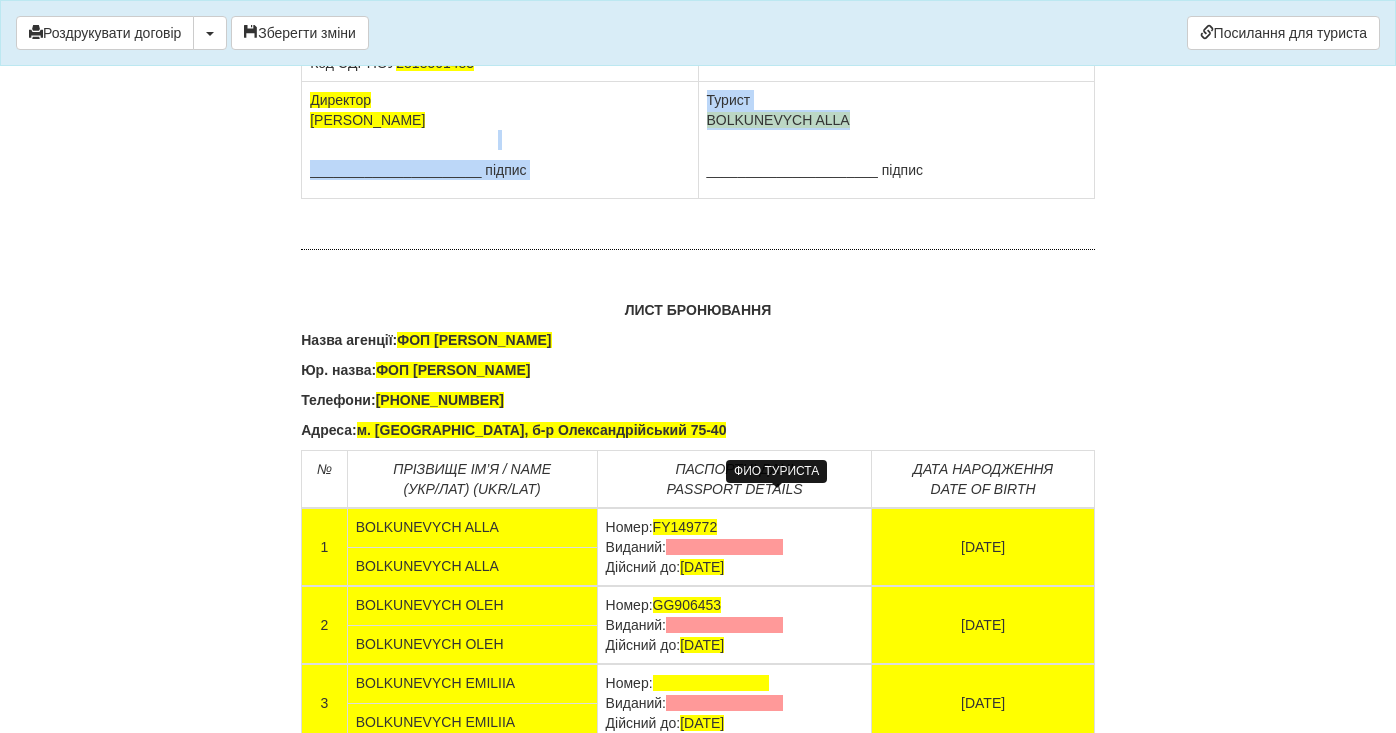 click on "BOLKUNEVYCH ALLA" at bounding box center [778, 120] 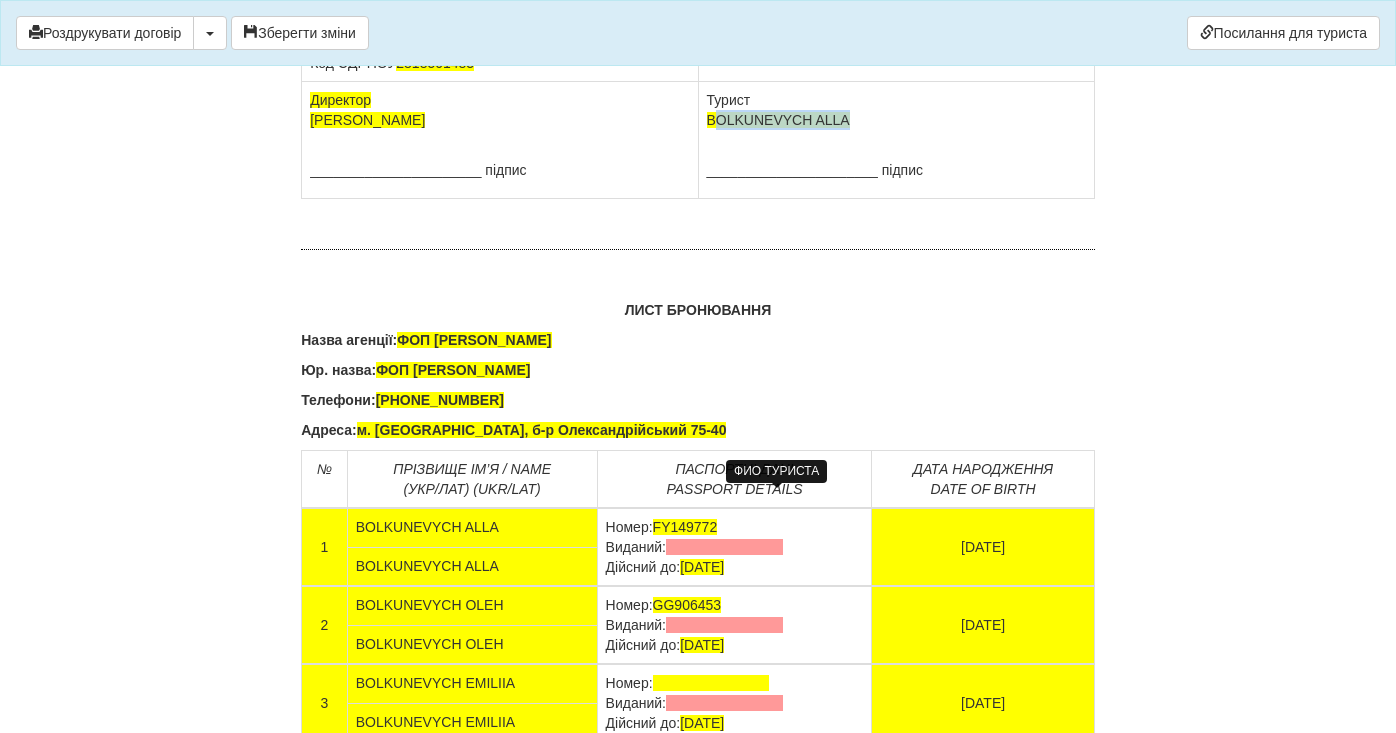 drag, startPoint x: 847, startPoint y: 496, endPoint x: 712, endPoint y: 500, distance: 135.05925 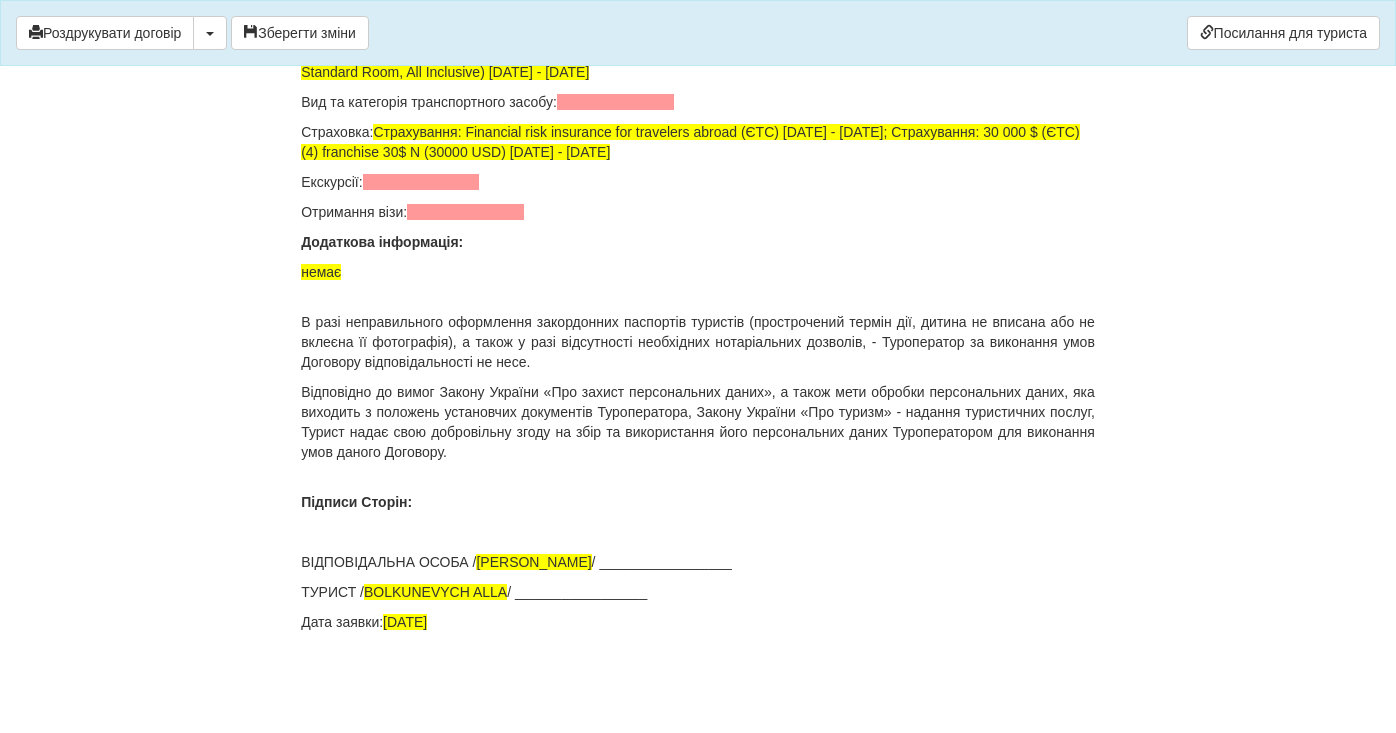 scroll, scrollTop: 14163, scrollLeft: 0, axis: vertical 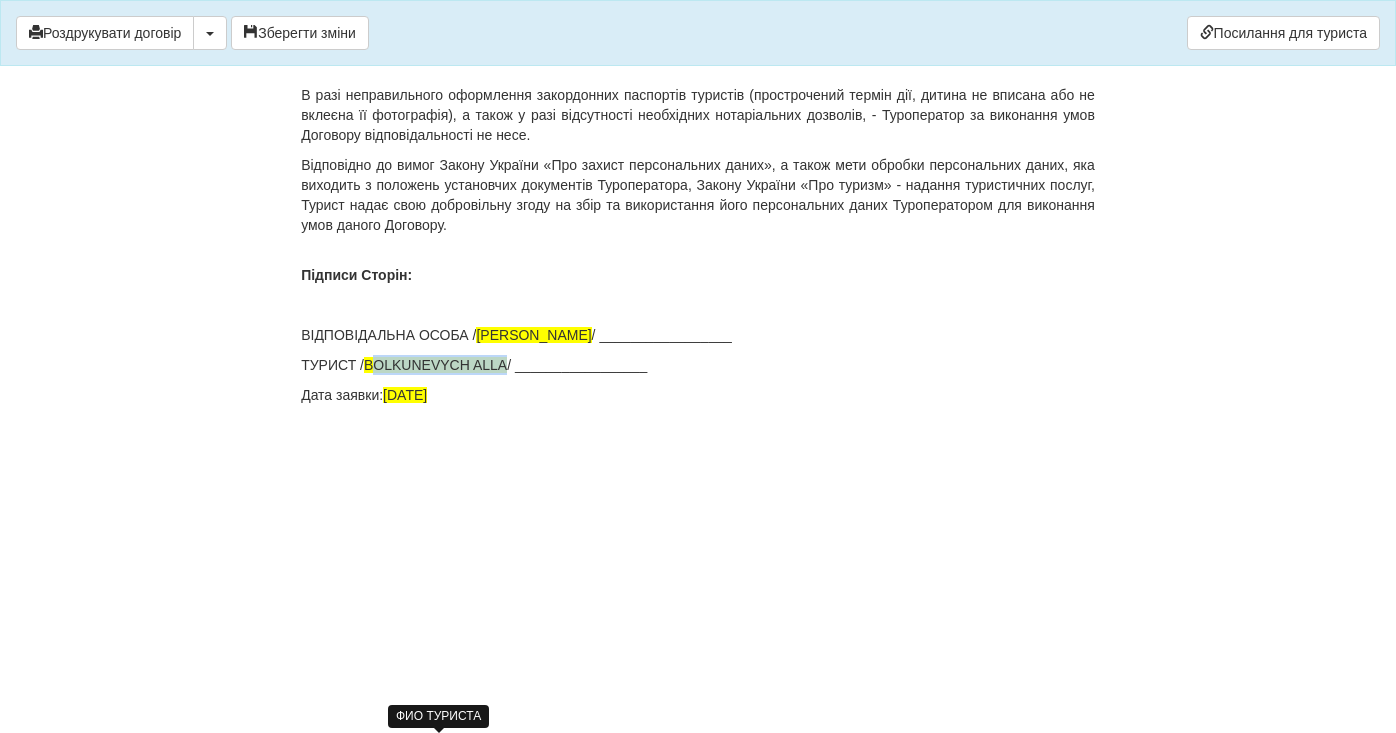 drag, startPoint x: 509, startPoint y: 593, endPoint x: 373, endPoint y: 594, distance: 136.00368 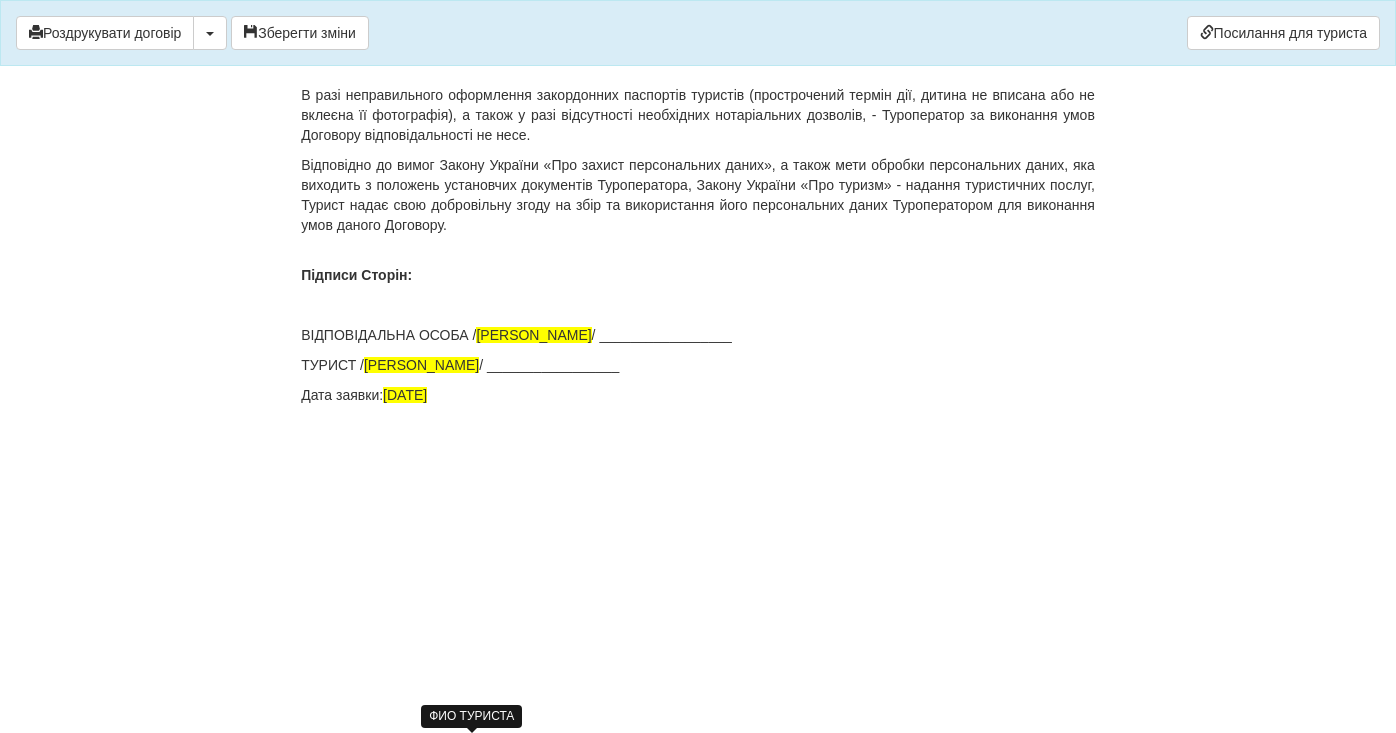 click on "BБолкуневич Алла Миколаївна" at bounding box center [421, 365] 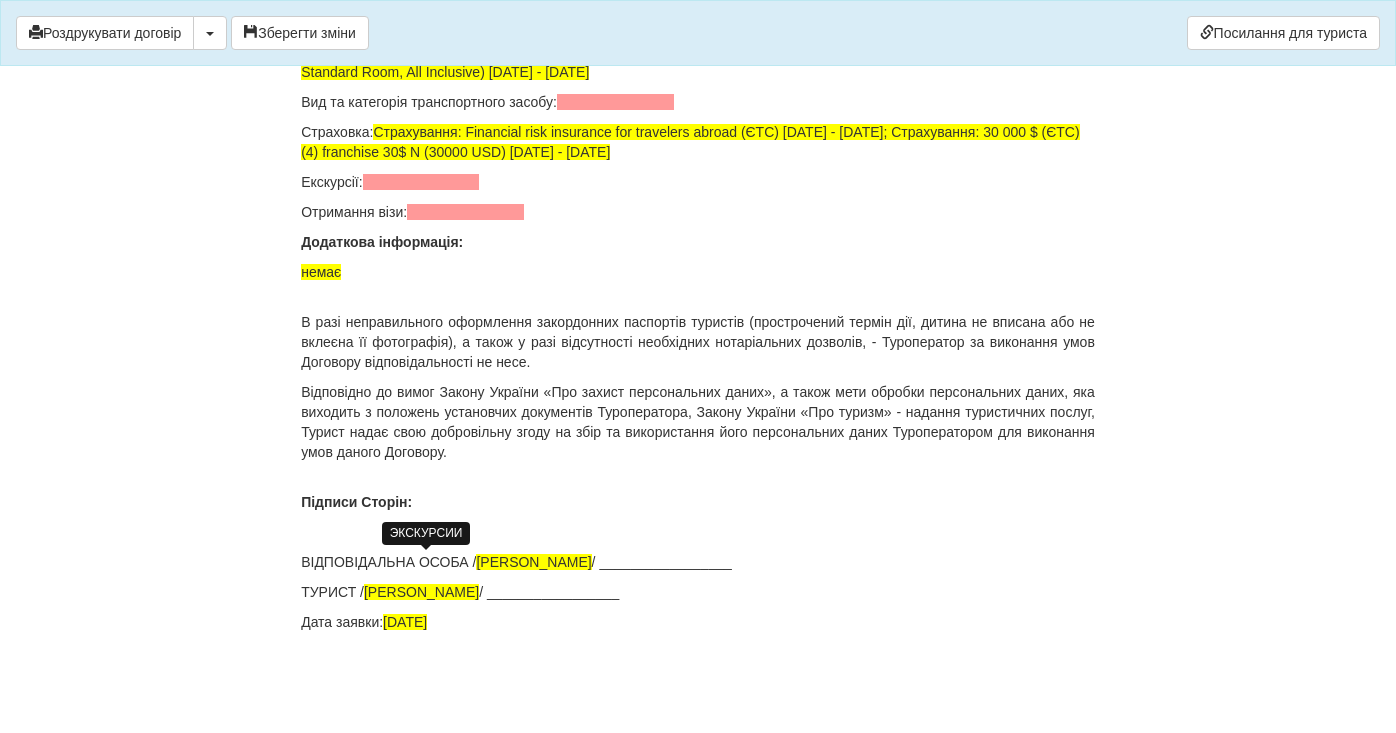 click at bounding box center [421, 182] 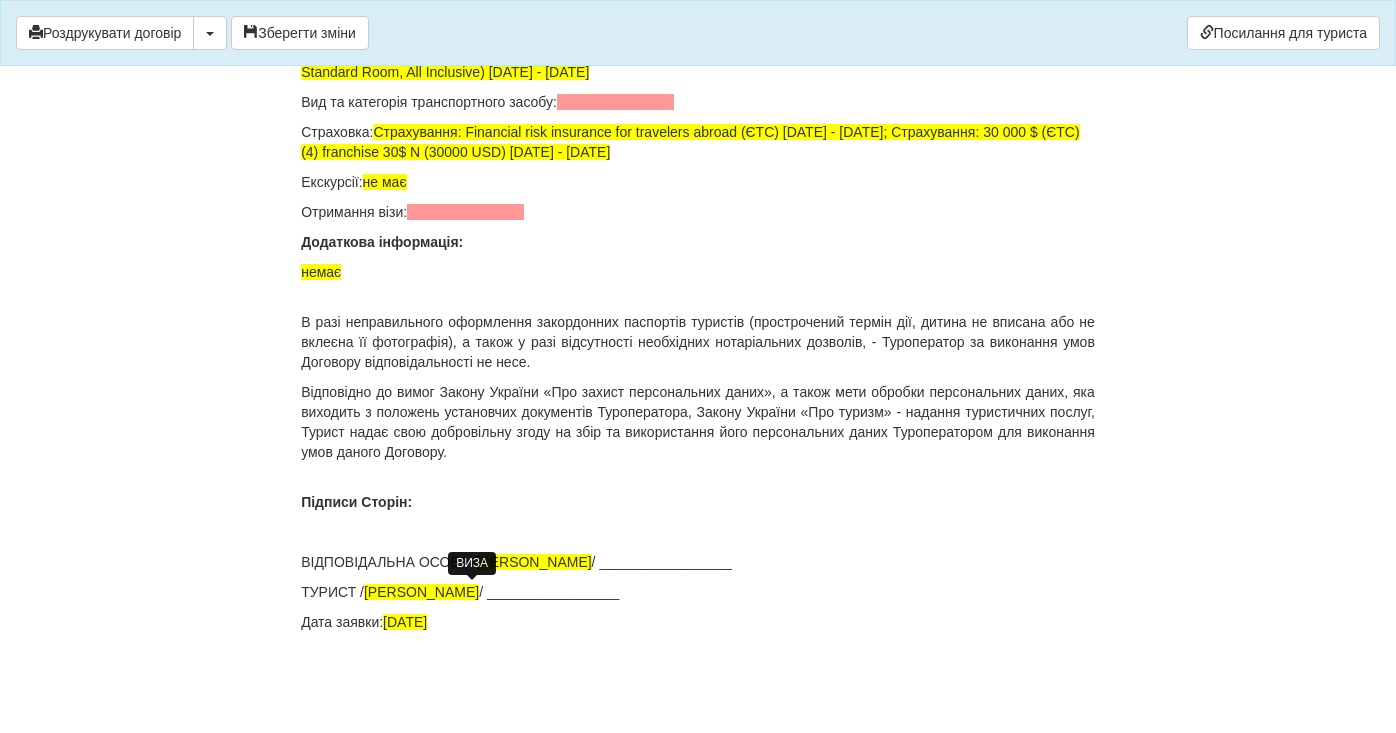 click at bounding box center (465, 212) 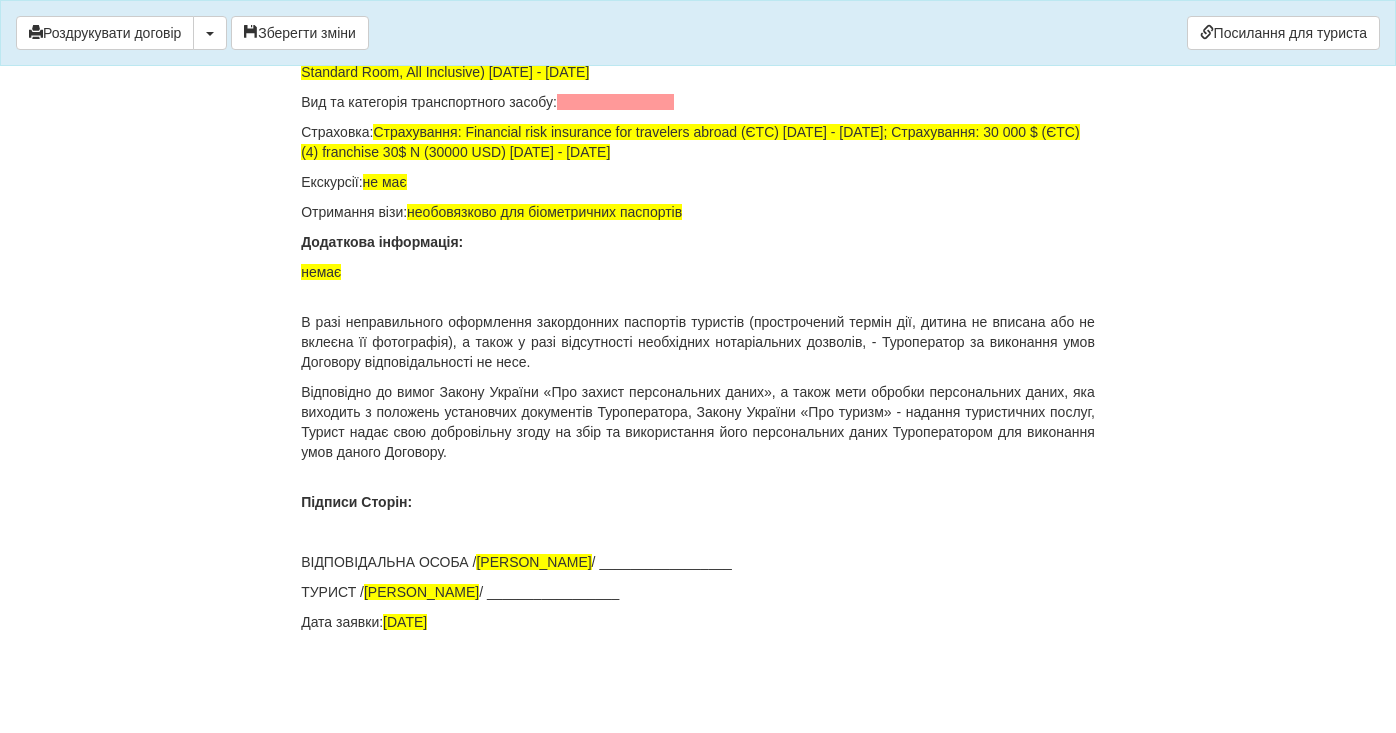 scroll, scrollTop: 14049, scrollLeft: 0, axis: vertical 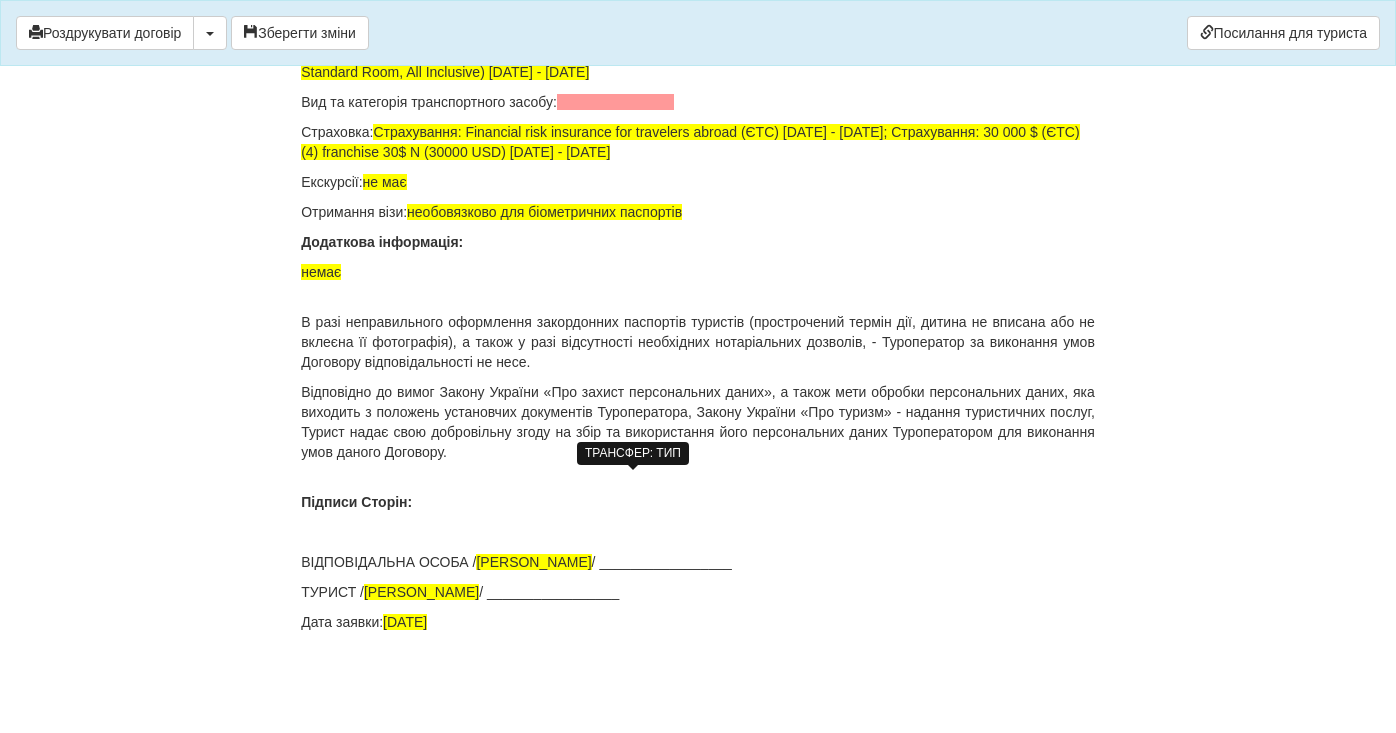 click at bounding box center (615, 102) 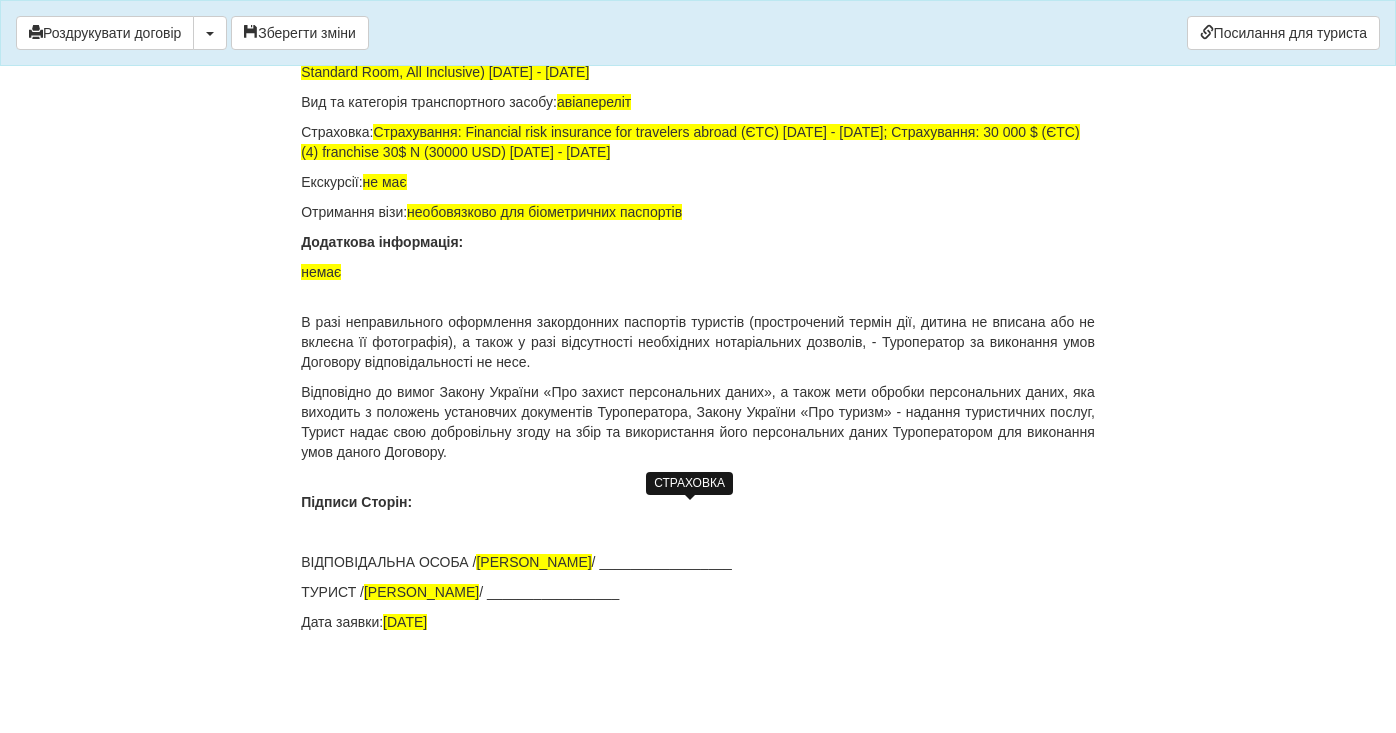 click on "Страхування: Financial risk insurance for travelers abroad (ЄТС) 29.07.2025 - 31.08.2025; Страхування: 30 000 $ (ЄТС) (4) franchise 30$ N (30000 USD) 24.08.2025 - 30.08.2025" at bounding box center (690, 142) 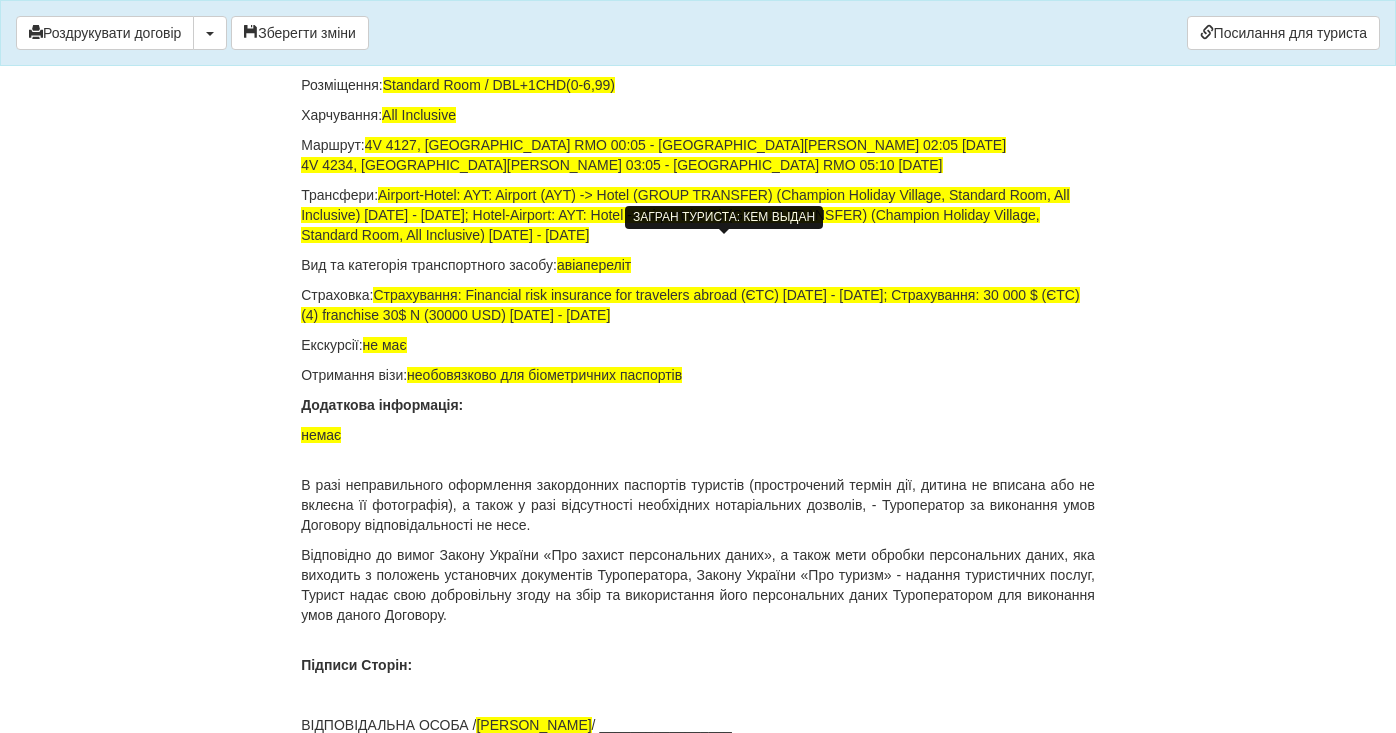 drag, startPoint x: 785, startPoint y: 244, endPoint x: 684, endPoint y: 245, distance: 101.00495 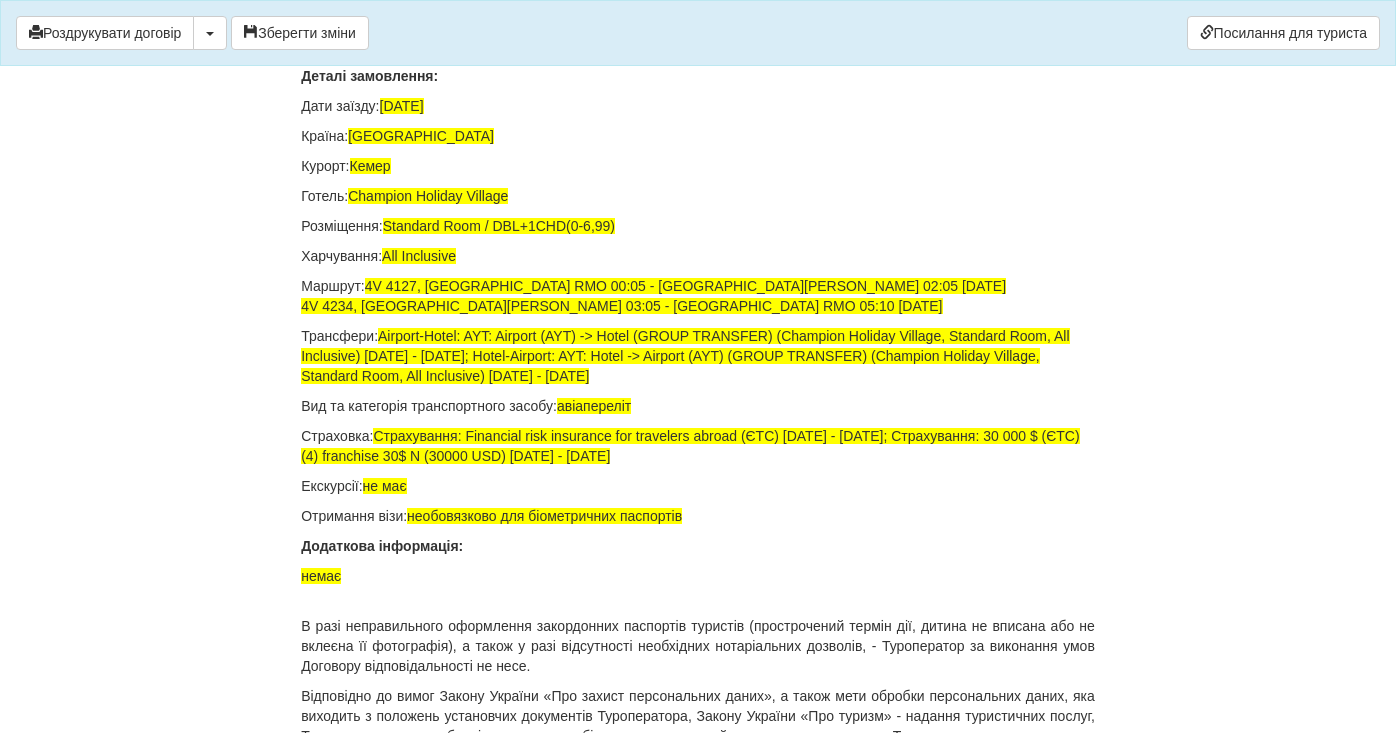 scroll, scrollTop: 13476, scrollLeft: 0, axis: vertical 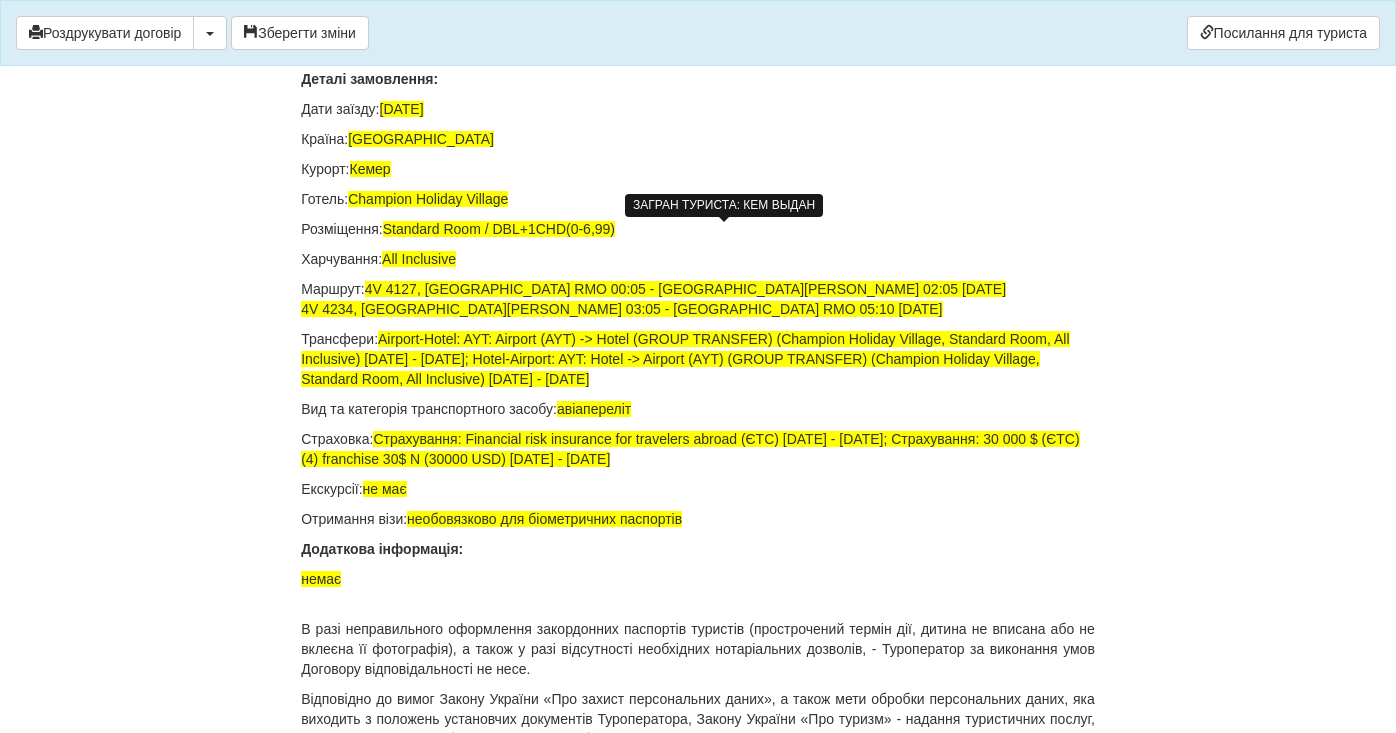 click at bounding box center (724, -146) 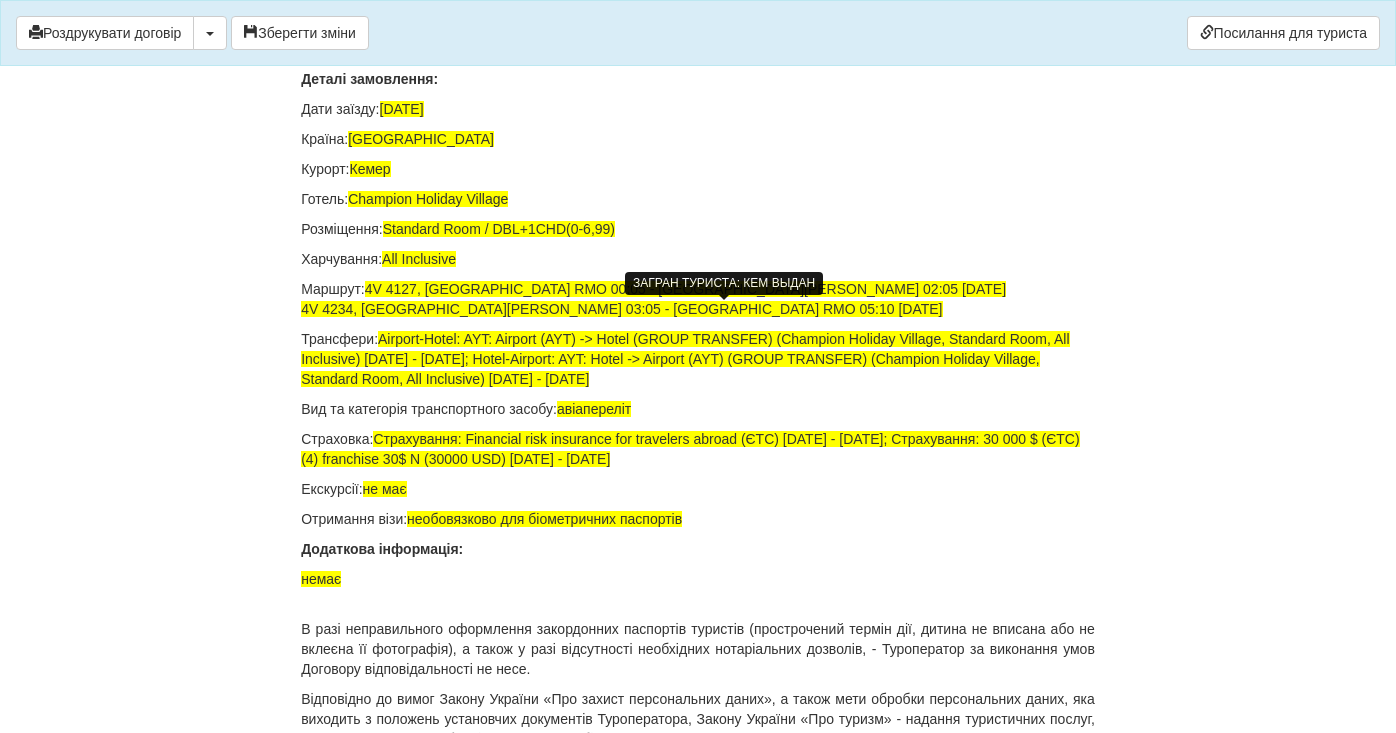click at bounding box center [724, -68] 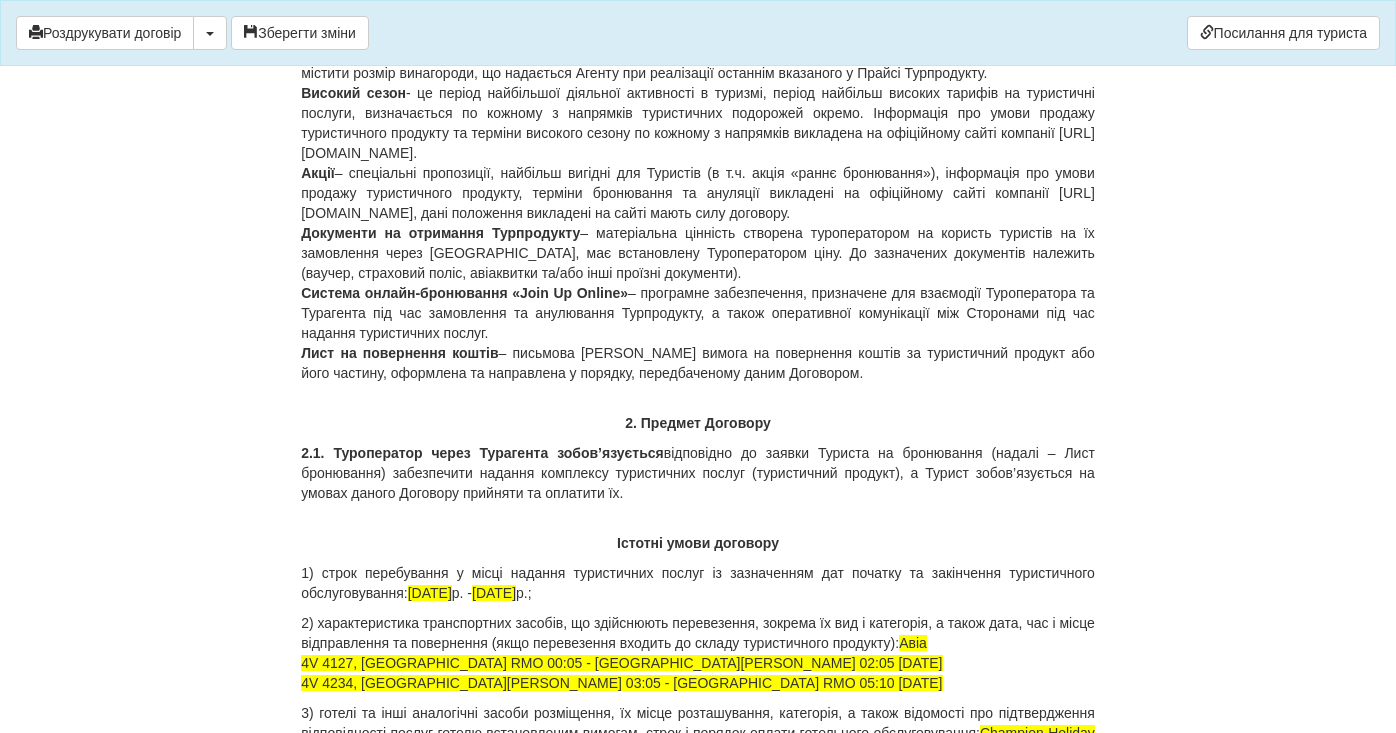 scroll, scrollTop: 0, scrollLeft: 0, axis: both 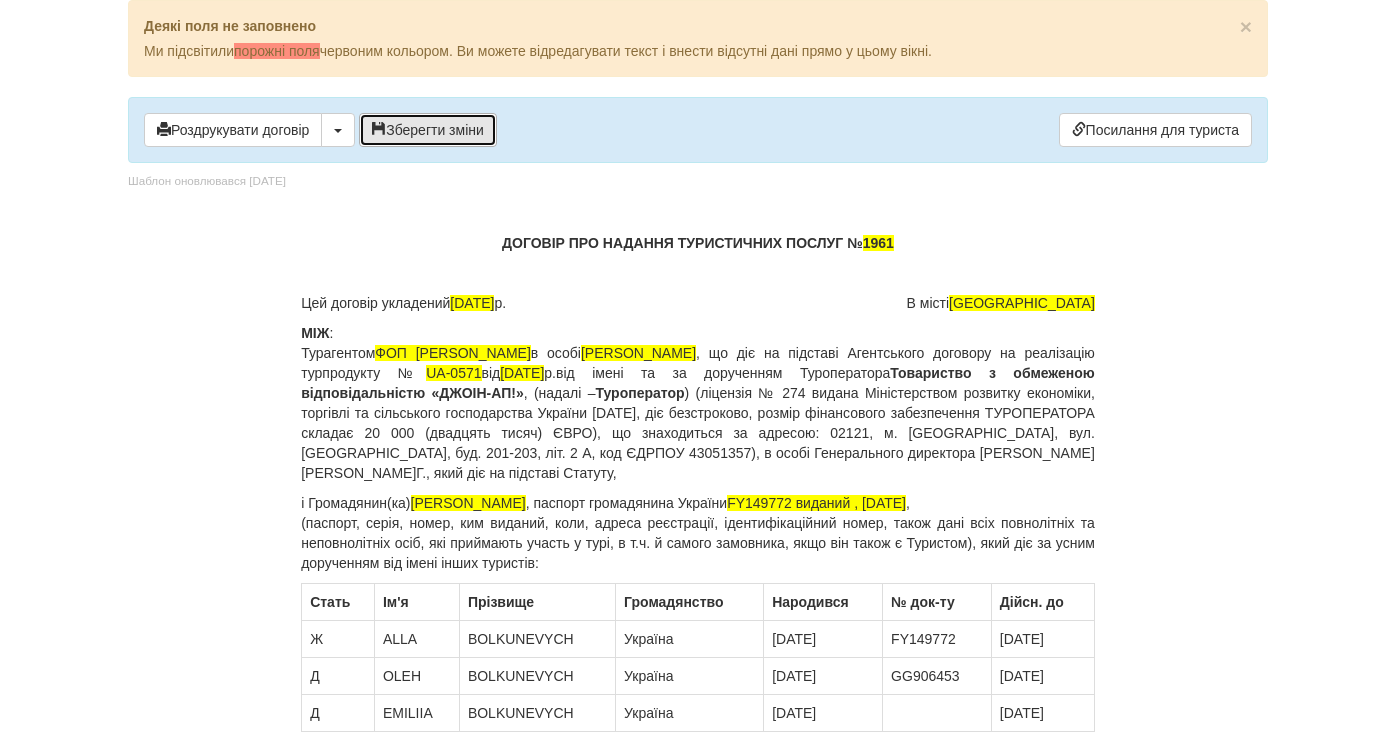 click on "Зберегти зміни" at bounding box center [428, 130] 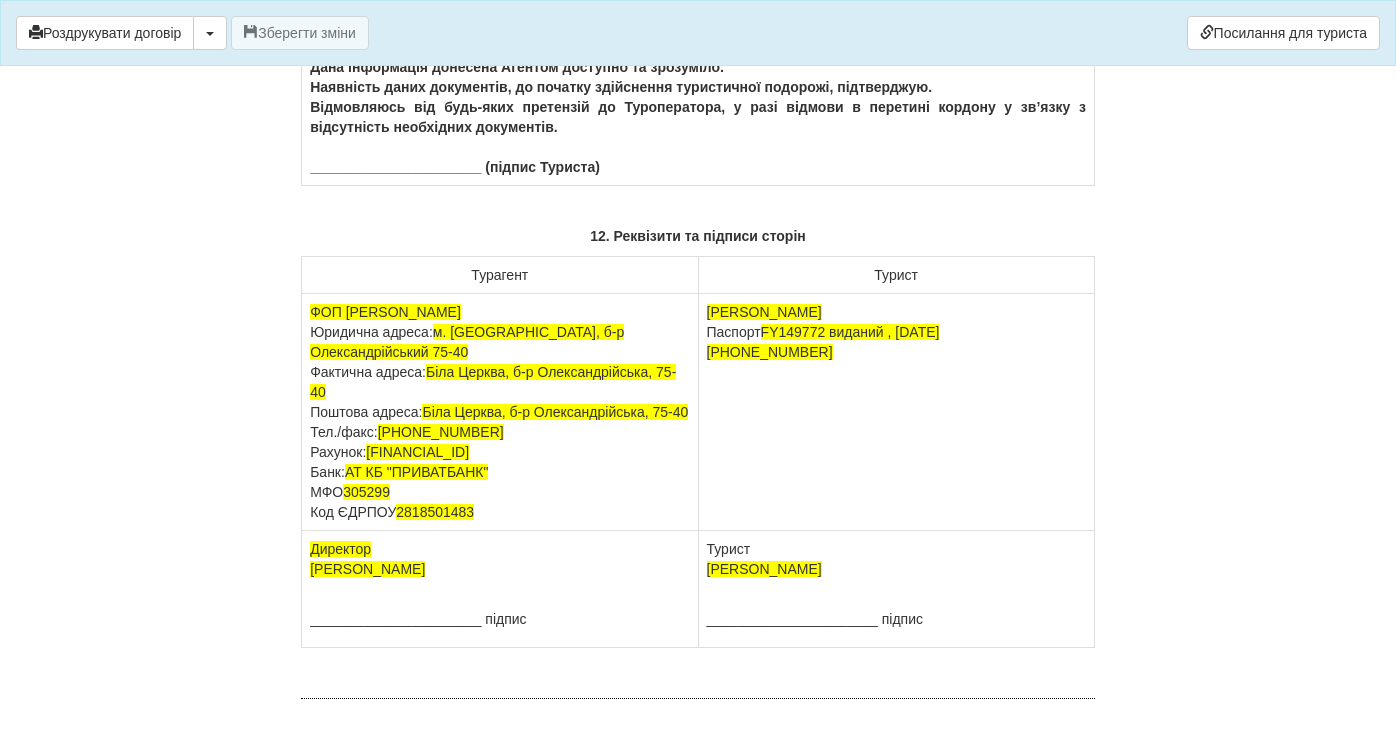 scroll, scrollTop: 12475, scrollLeft: 0, axis: vertical 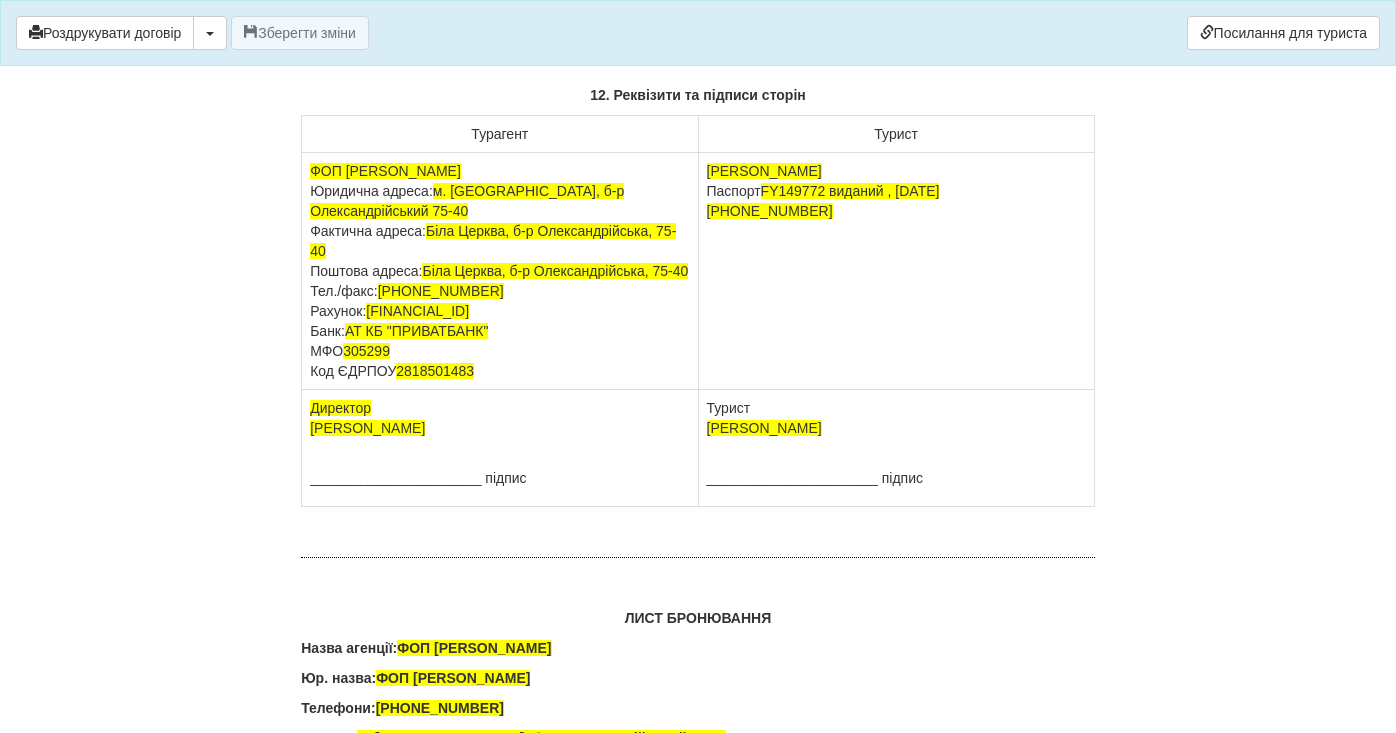 drag, startPoint x: 520, startPoint y: 226, endPoint x: 328, endPoint y: 229, distance: 192.02344 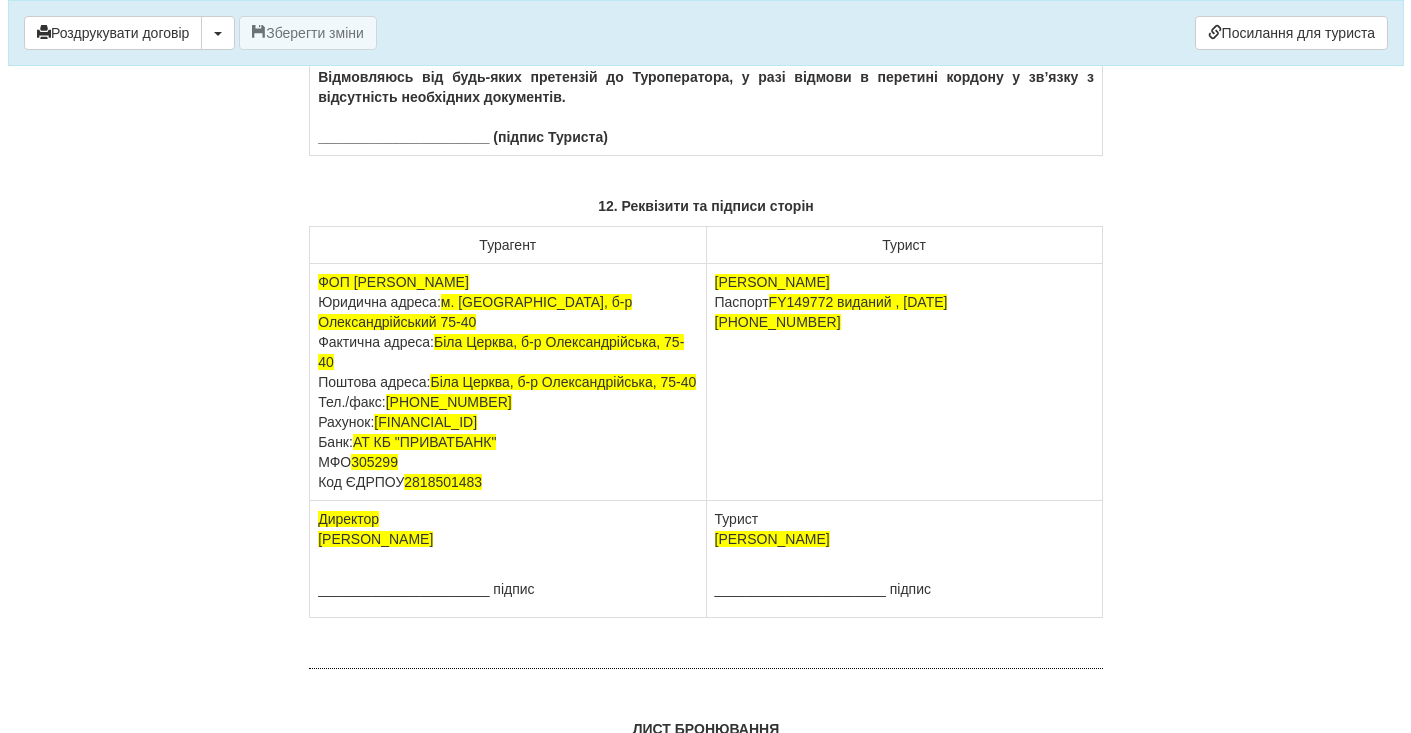 scroll, scrollTop: 12268, scrollLeft: 0, axis: vertical 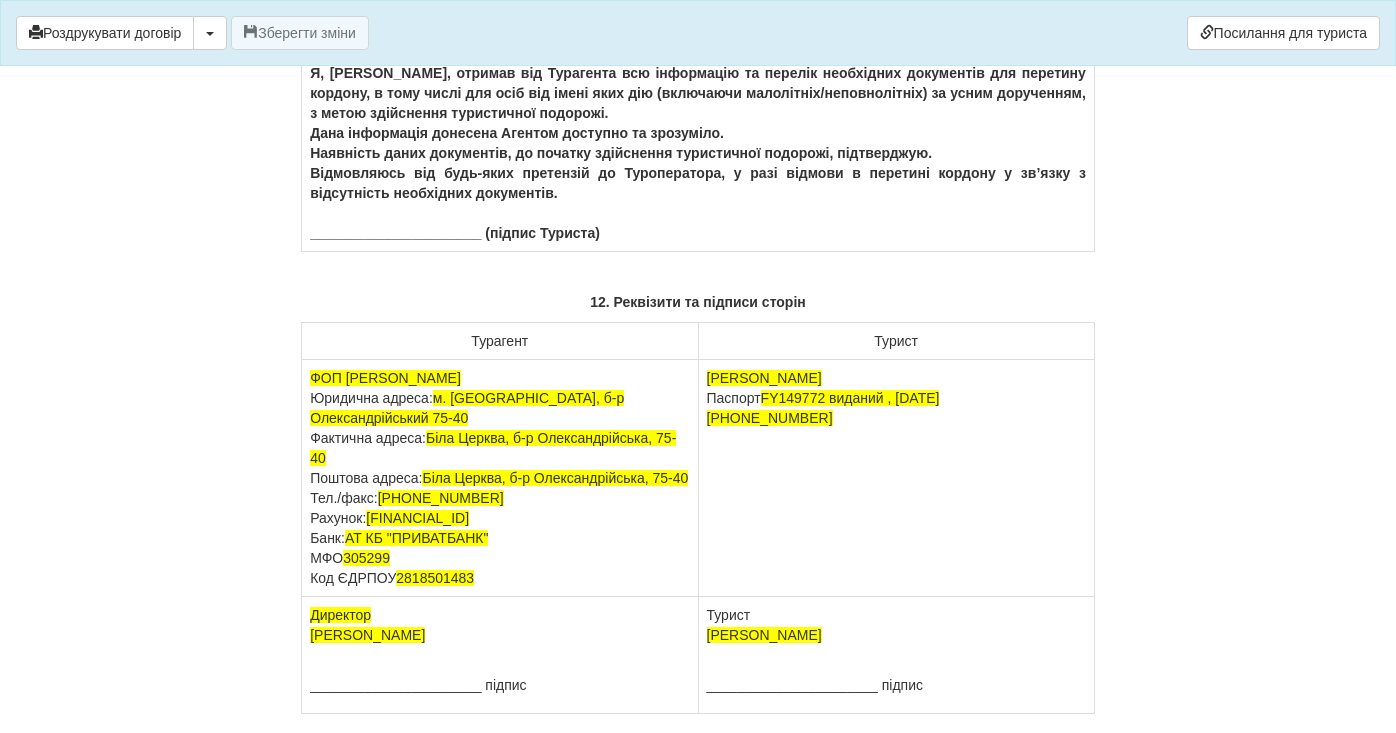 drag, startPoint x: 476, startPoint y: 100, endPoint x: 326, endPoint y: 98, distance: 150.01334 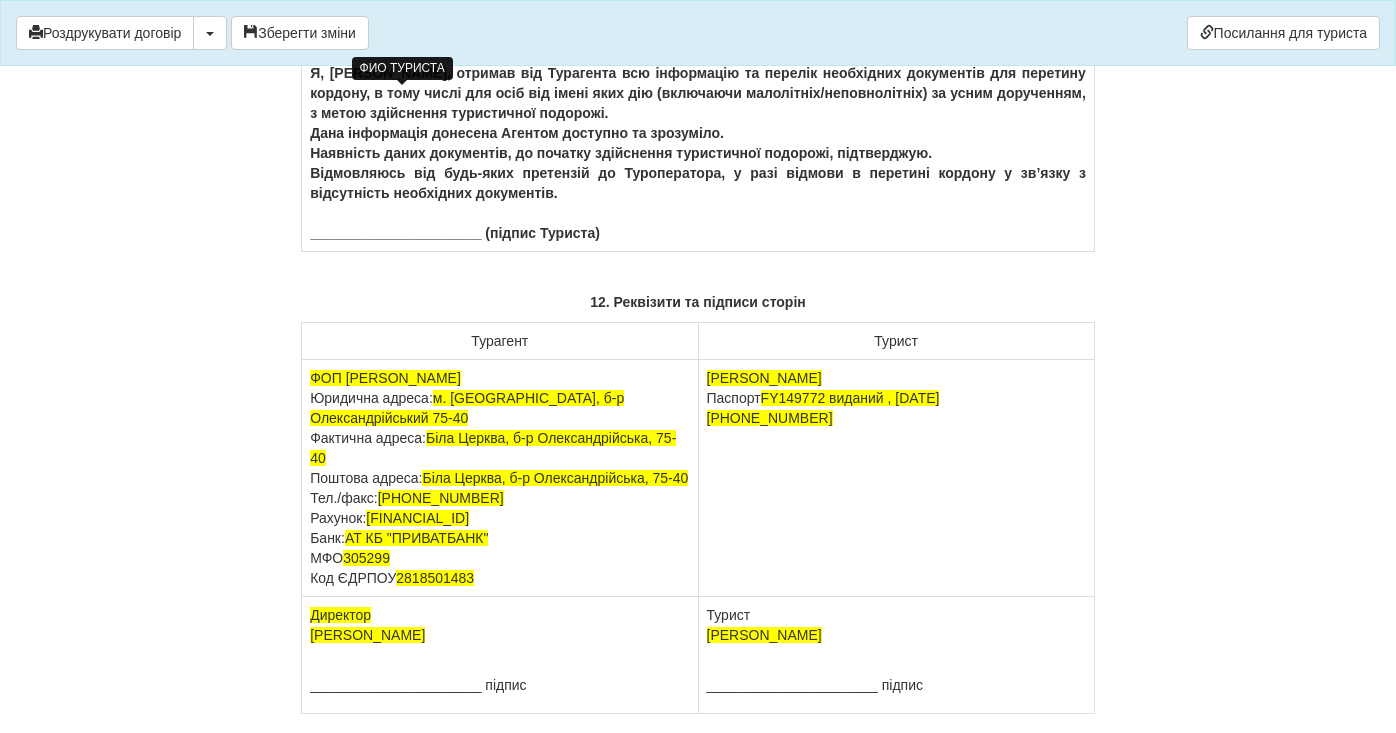 click on "Я,Болкуневич Алла Миколаївна, , цим засвідчую, що підписуючи даний Договір в інтересах зазначених у ньому осіб – туристів, маю відповідні повноваження діяти від їх імені та несу повну відповідальність за виконання ними цього Договору.
______________________ (підпис Туриста)" at bounding box center (698, -203) 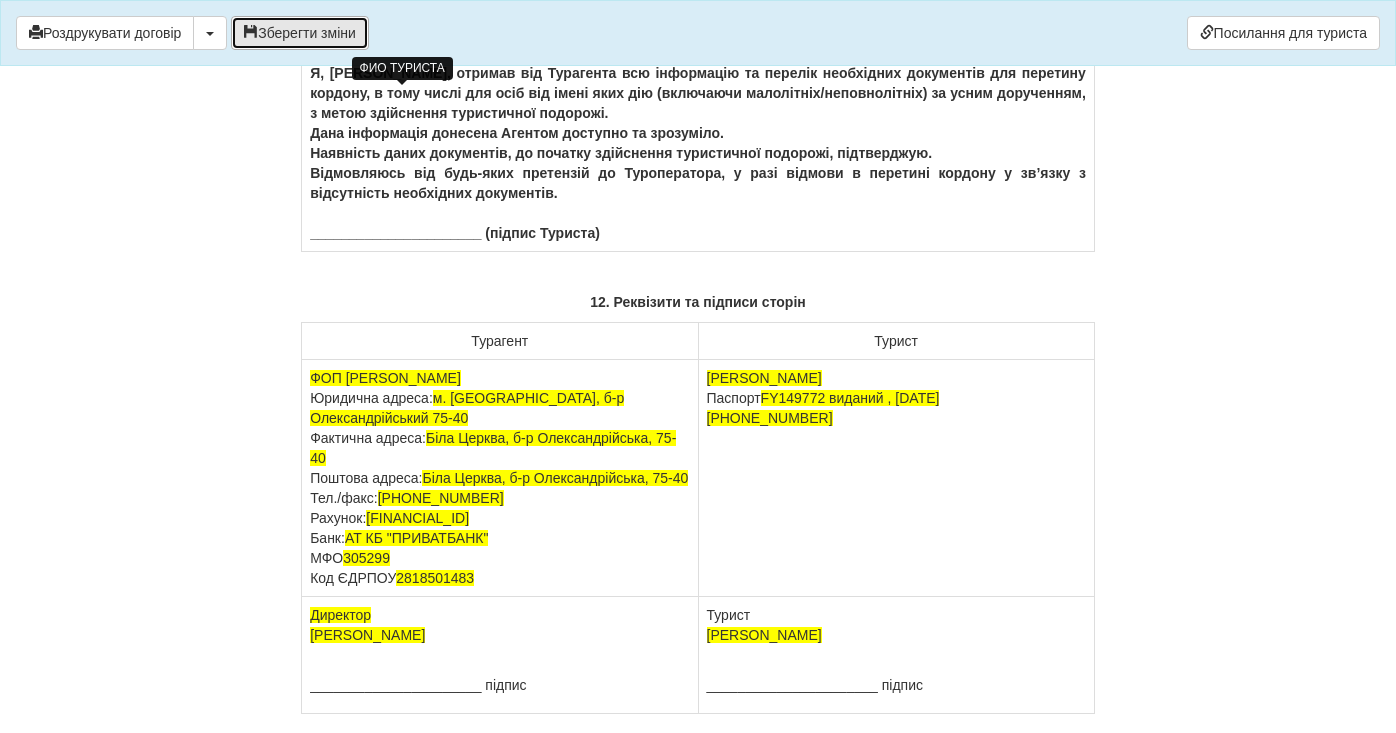 click on "Зберегти зміни" at bounding box center (300, 33) 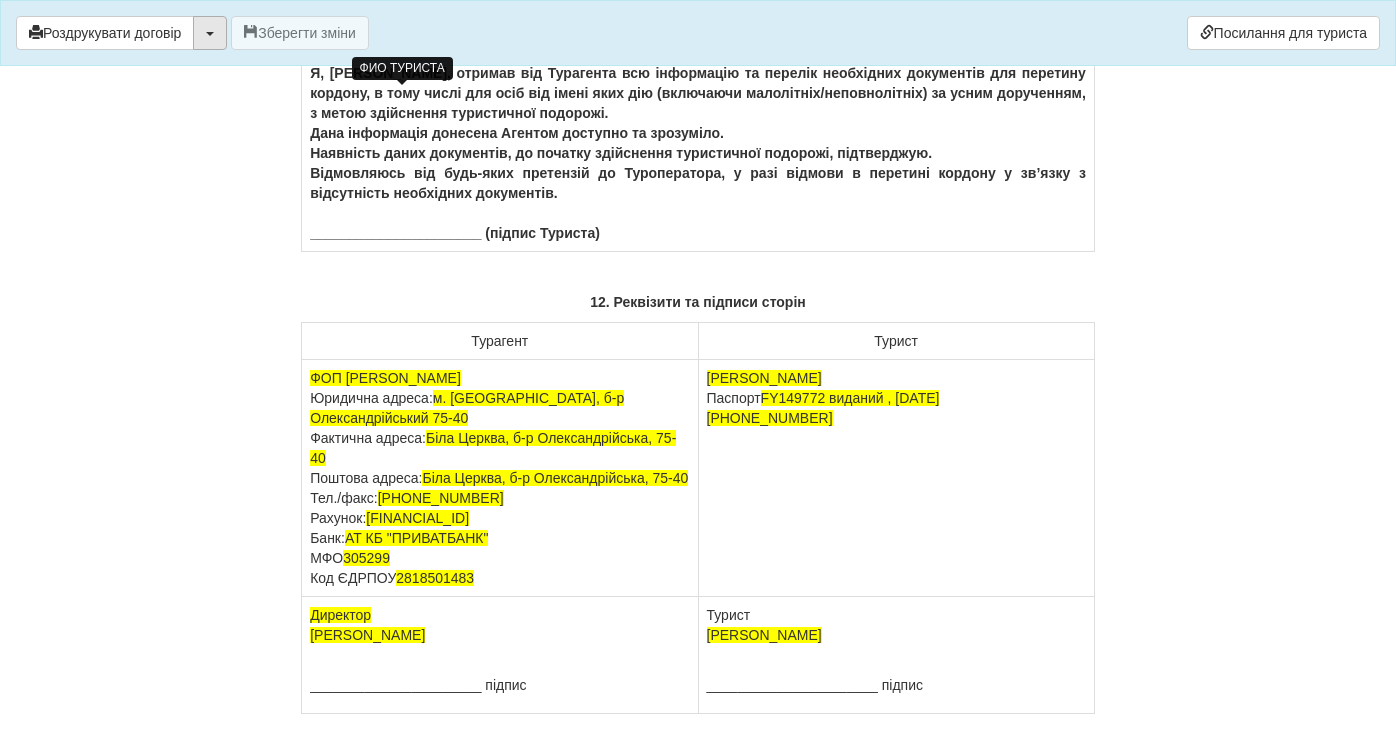 click at bounding box center (210, 34) 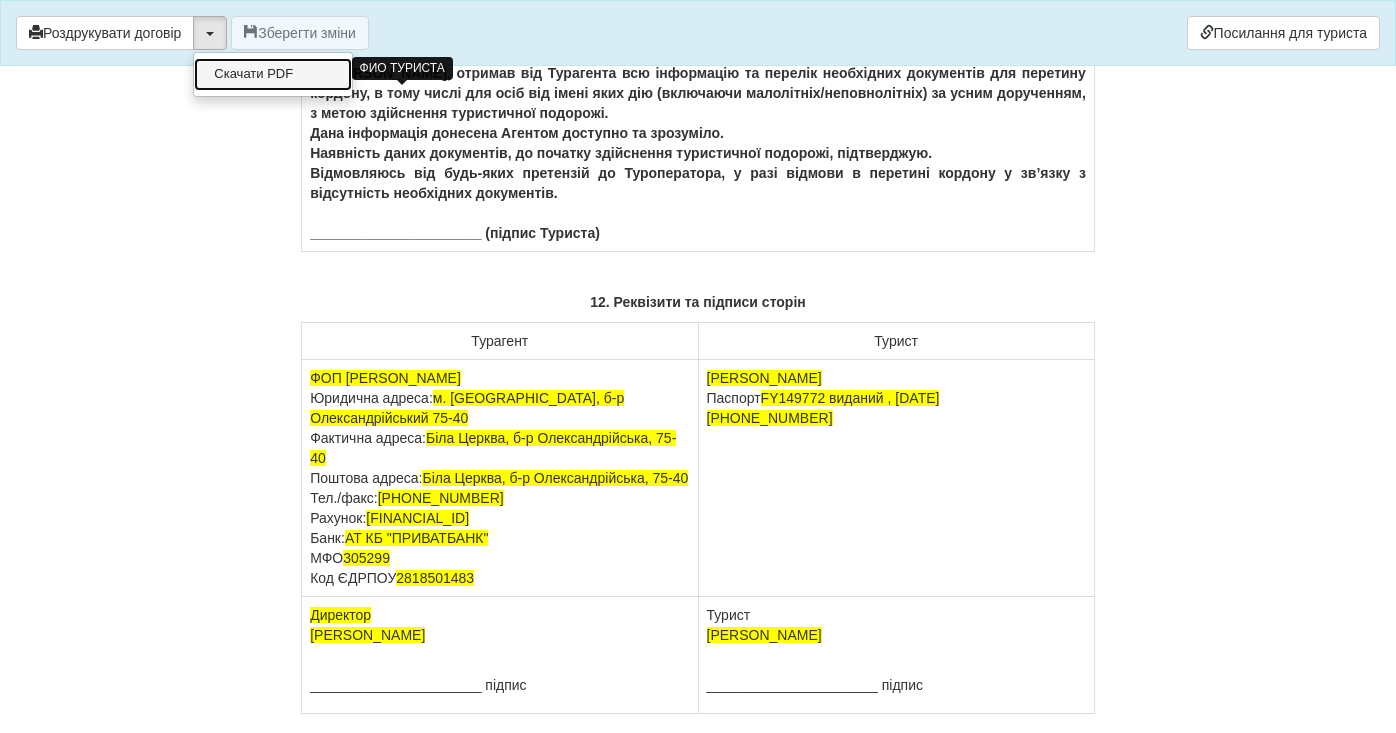 click on "Скачати PDF" at bounding box center (273, 74) 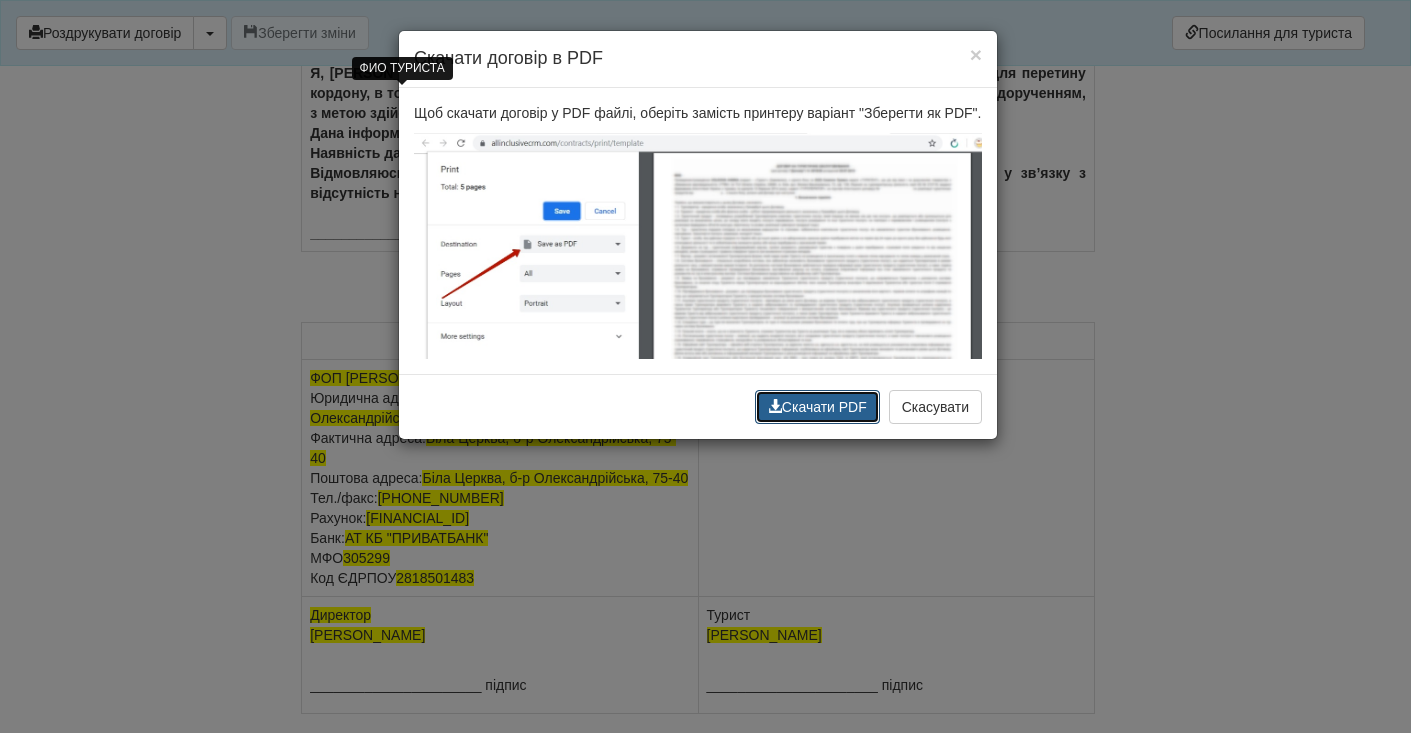 click on "Скачати PDF" at bounding box center (817, 407) 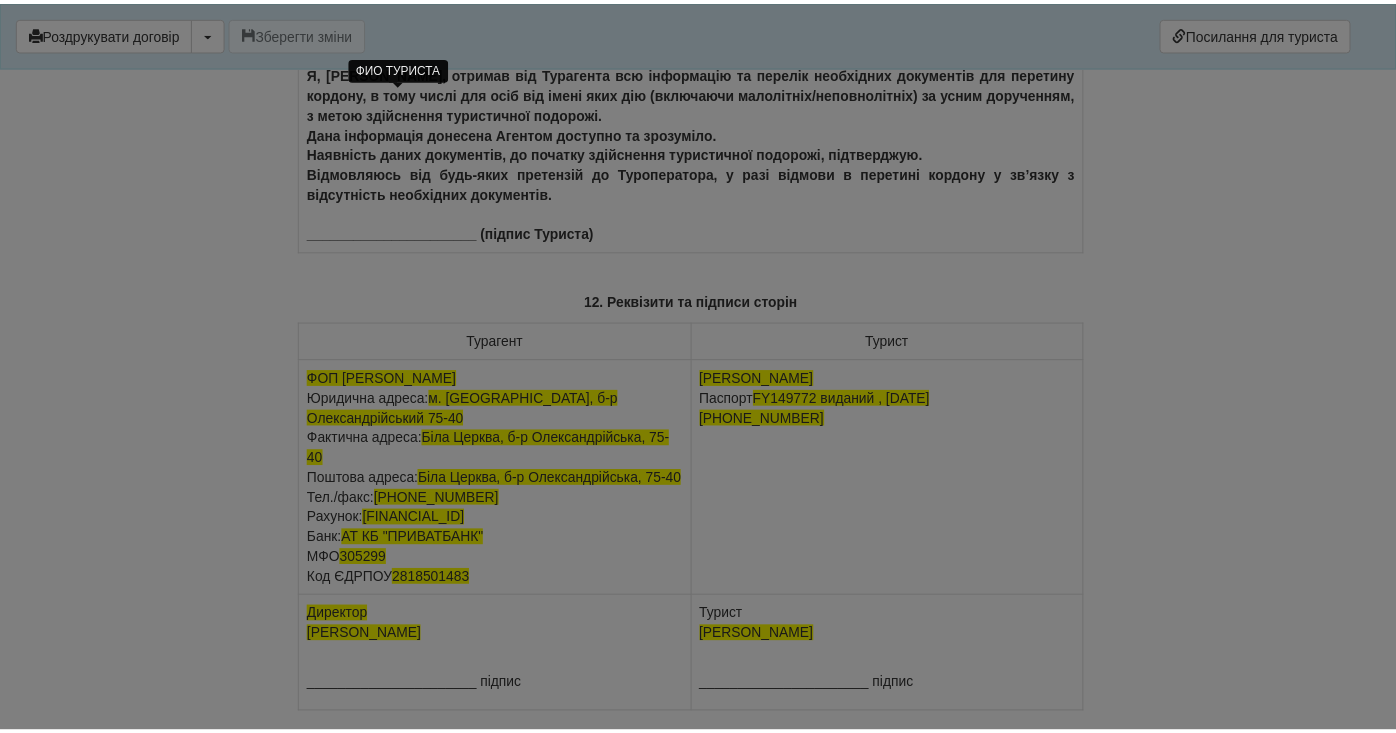 scroll, scrollTop: 11084, scrollLeft: 0, axis: vertical 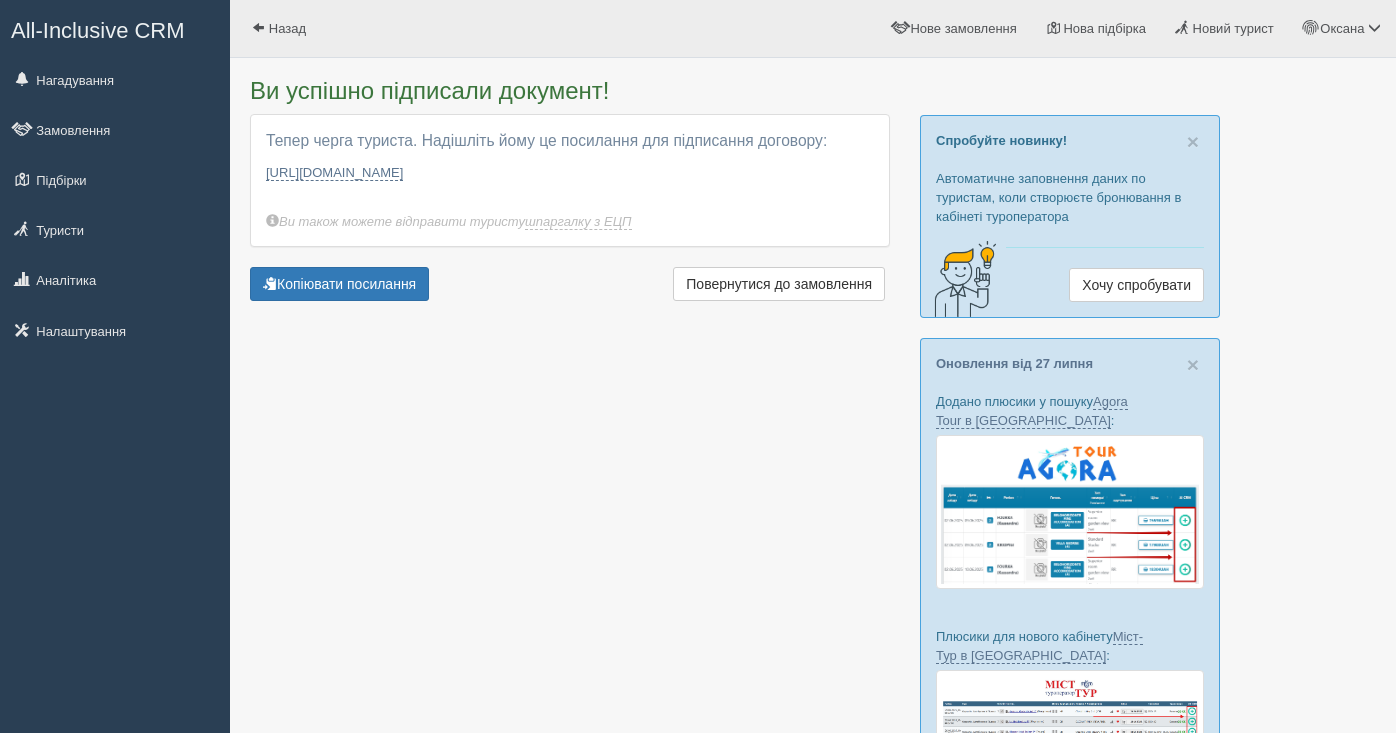 drag, startPoint x: 609, startPoint y: 200, endPoint x: 252, endPoint y: 166, distance: 358.6154 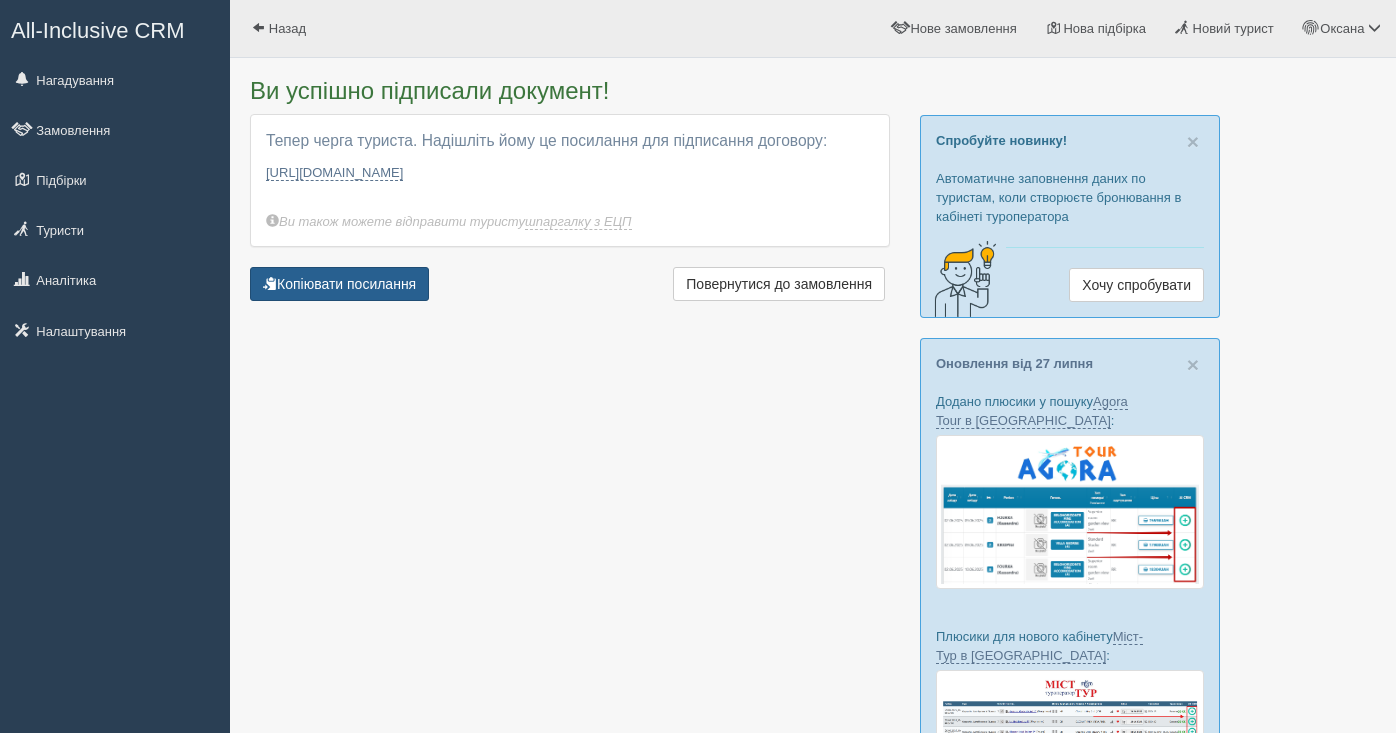 click on "Копіювати посилання" at bounding box center [339, 284] 